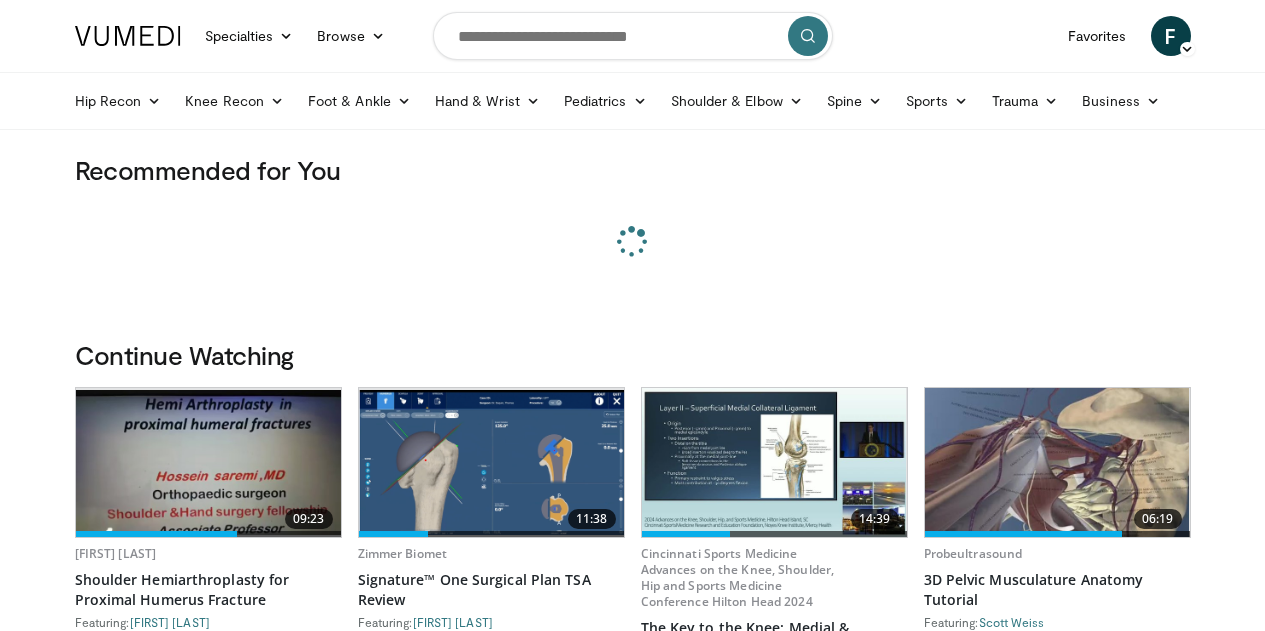 scroll, scrollTop: 0, scrollLeft: 0, axis: both 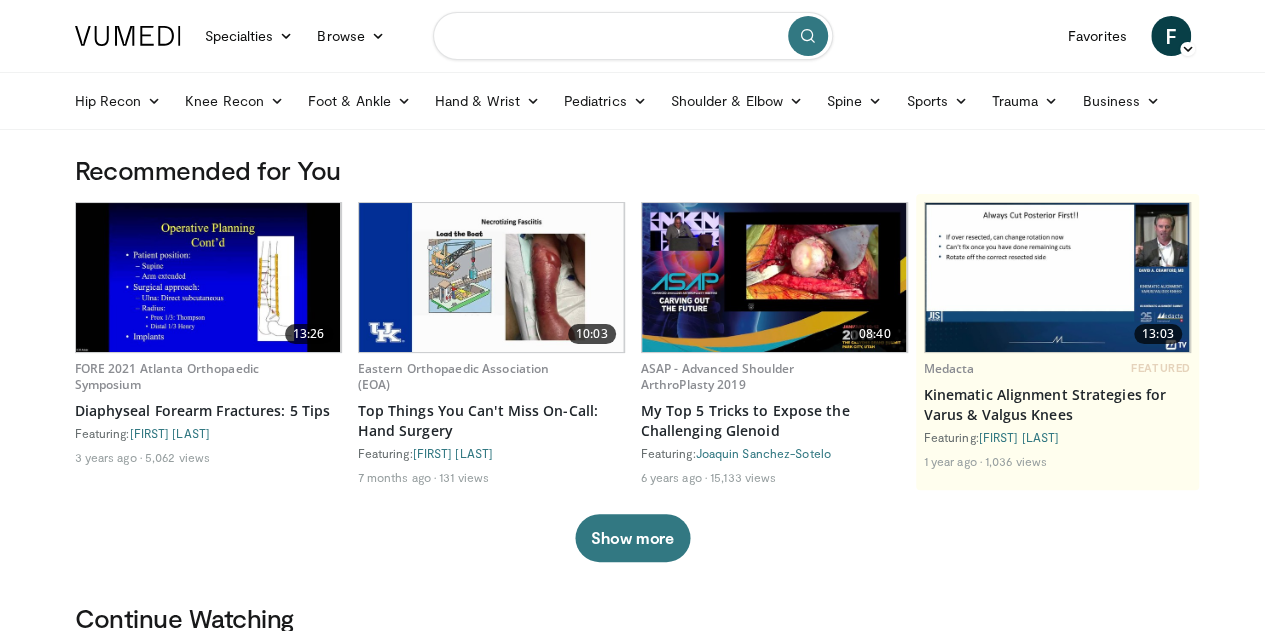 click at bounding box center (633, 36) 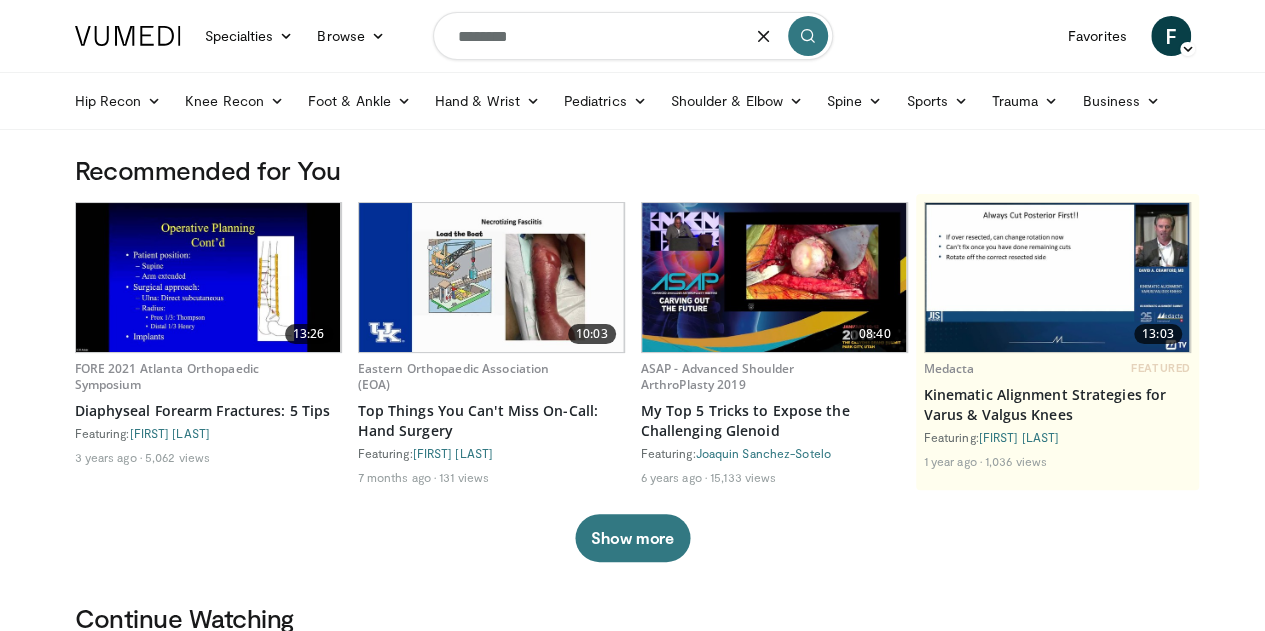 type on "*********" 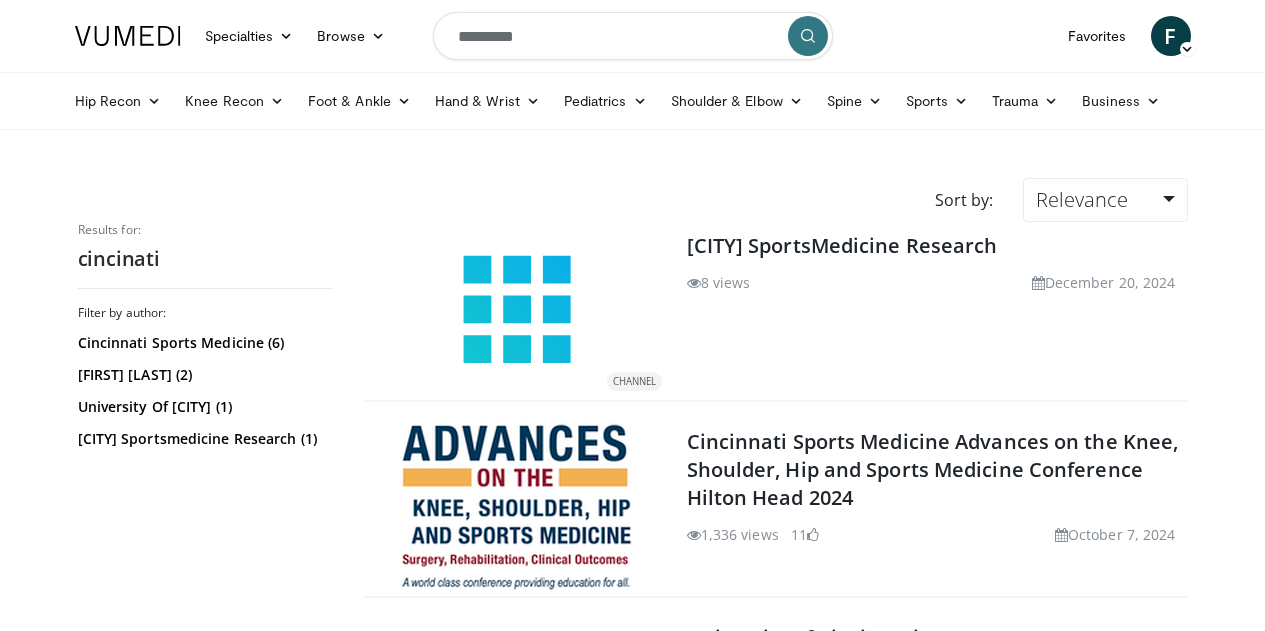 scroll, scrollTop: 0, scrollLeft: 0, axis: both 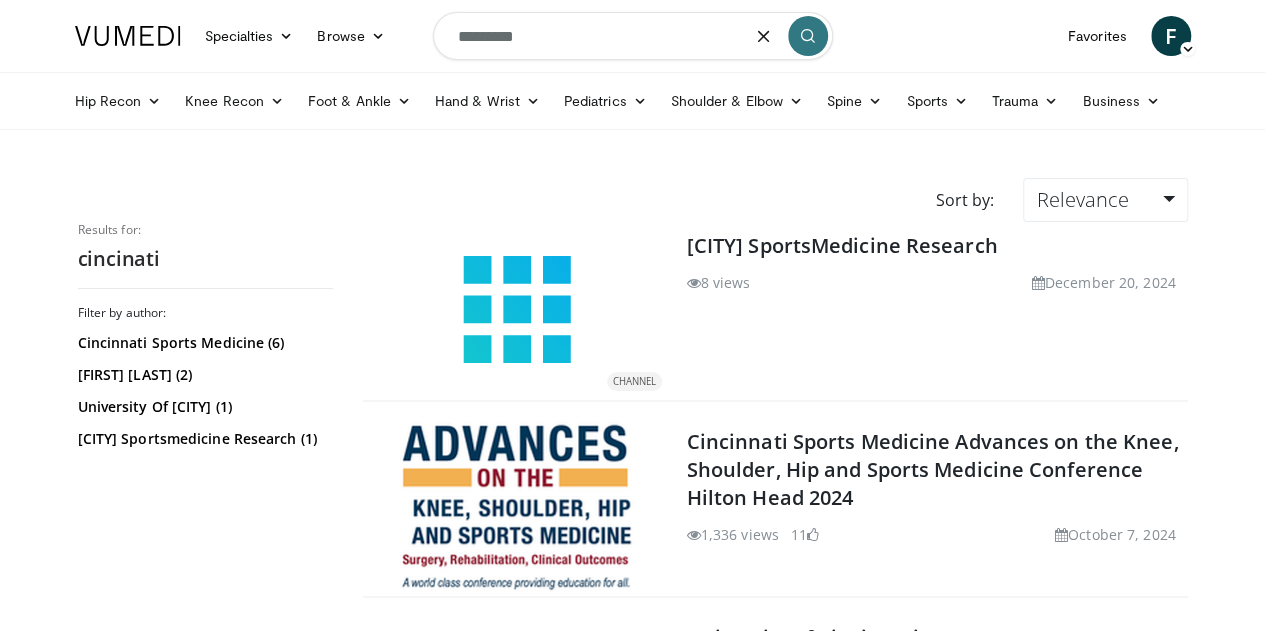 click on "*********" at bounding box center [633, 36] 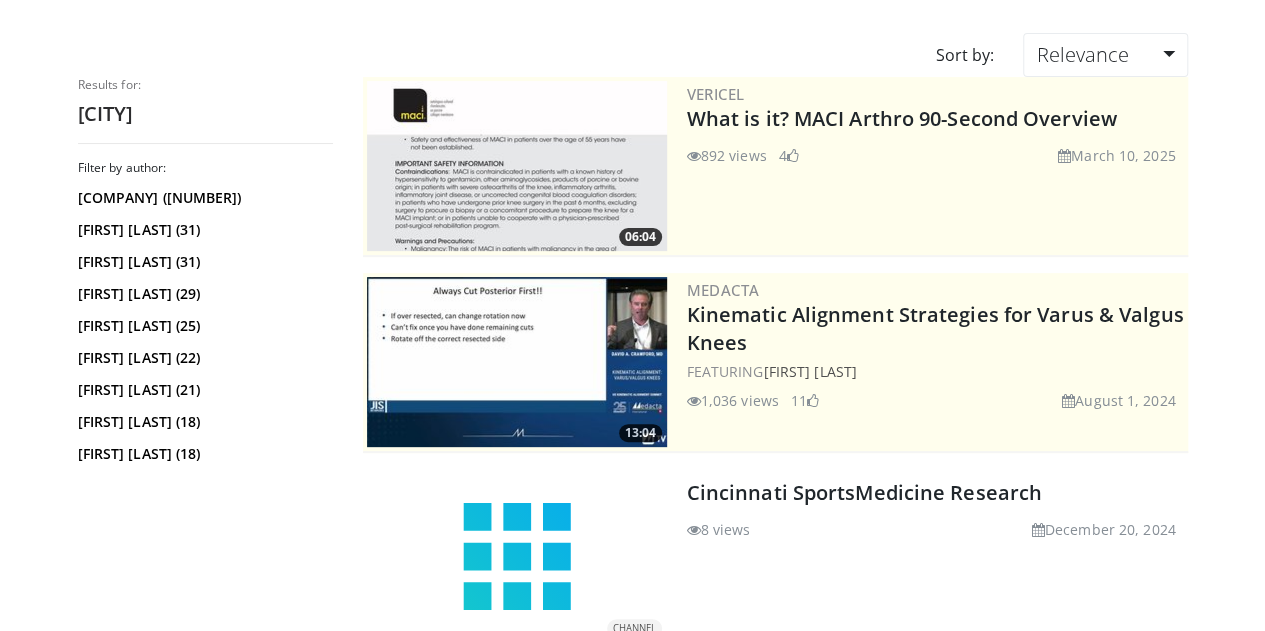 scroll, scrollTop: 0, scrollLeft: 0, axis: both 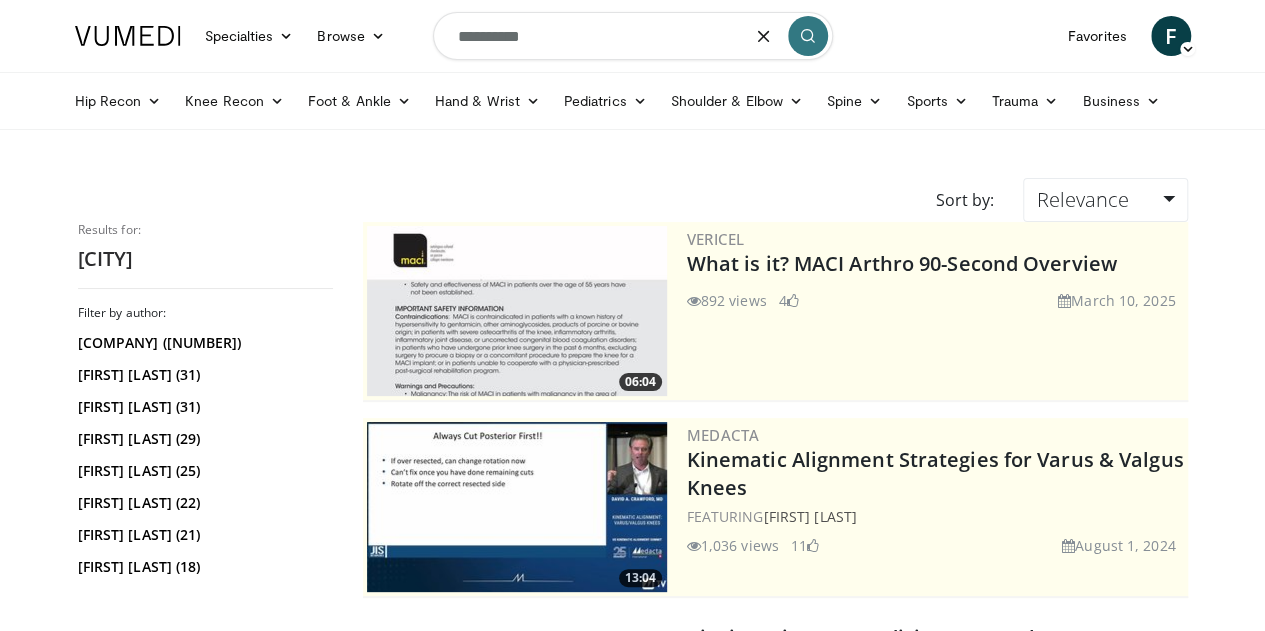 click on "**********" at bounding box center (633, 36) 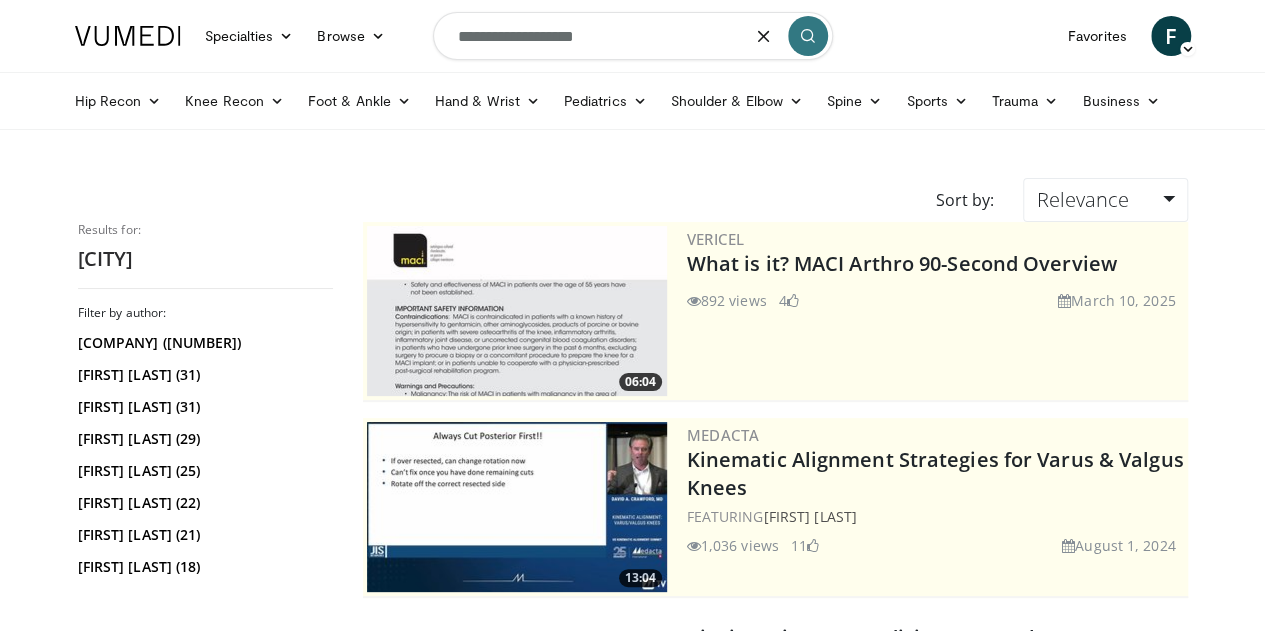 type on "**********" 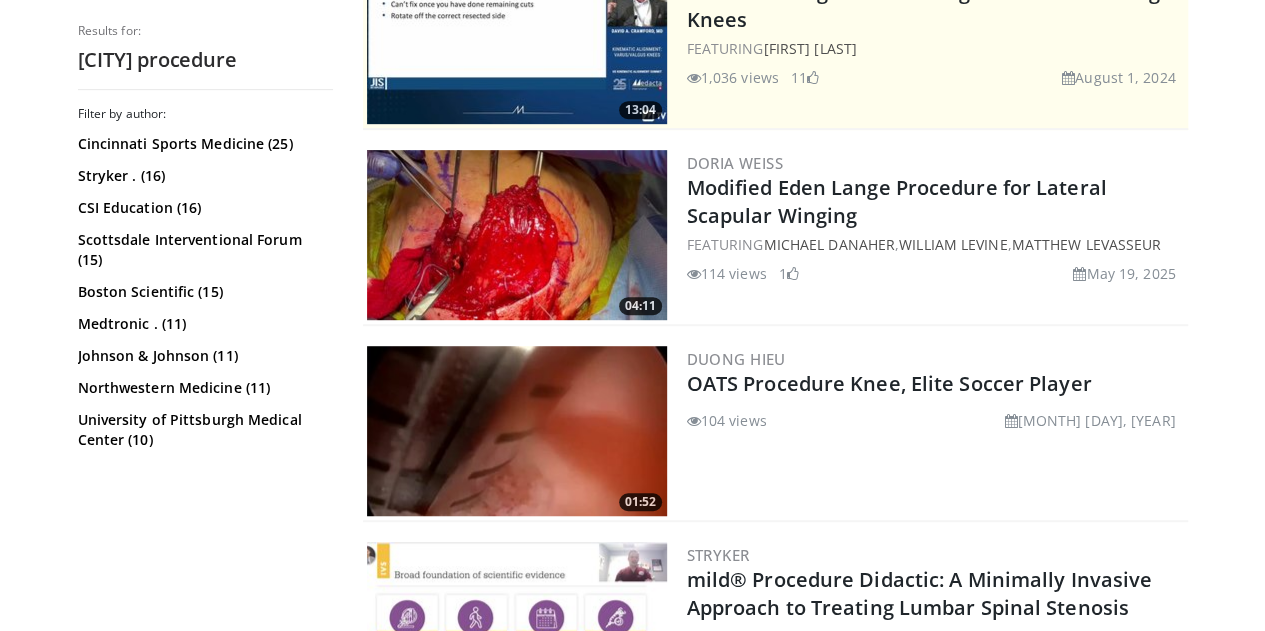 scroll, scrollTop: 600, scrollLeft: 0, axis: vertical 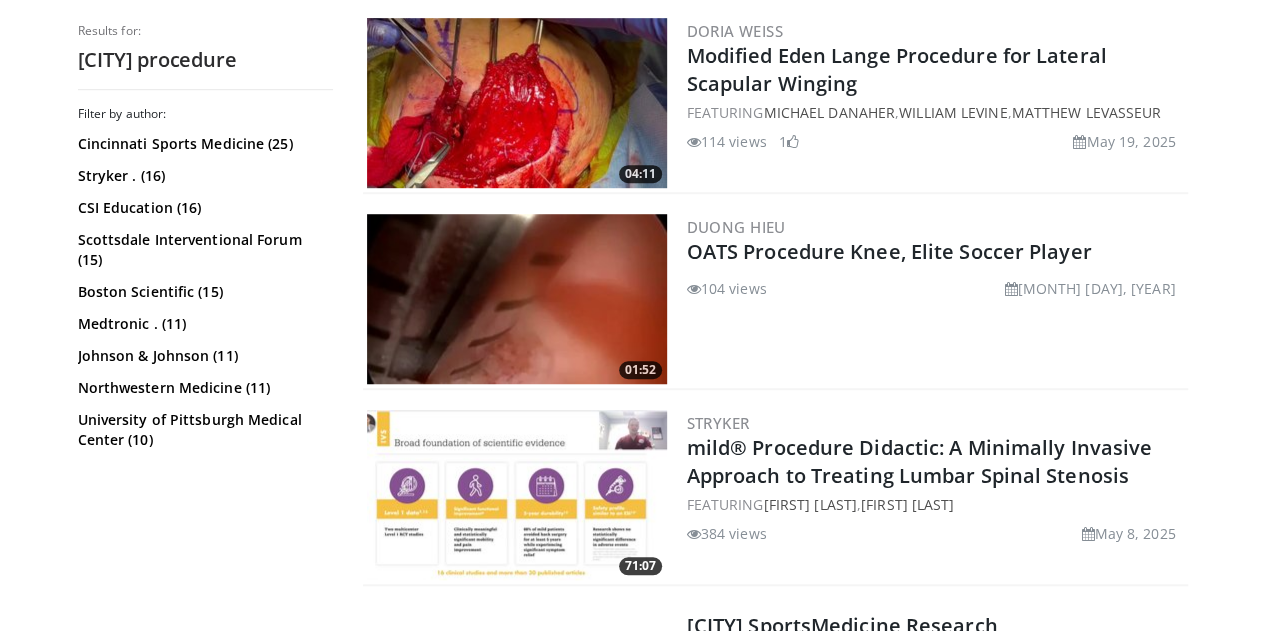click on "Filter by author:
Cincinnati Sports Medicine (25)
Stryker . (16)
CSI Education (16)
Scottsdale Interventional Forum (15)
Boston Scientific (15)
Medtronic . (11)
Johnson & Johnson (11)
Northwestern Medicine (11)
University of Pittsburgh Medical Center (10)
Mount Sinai Health System (9)
Cleveland Clinic (9)
Nice Shoulder Course (9)
ARCH The Advanced Revascularization (8)
NYU Langone (7)" at bounding box center [205, 361] 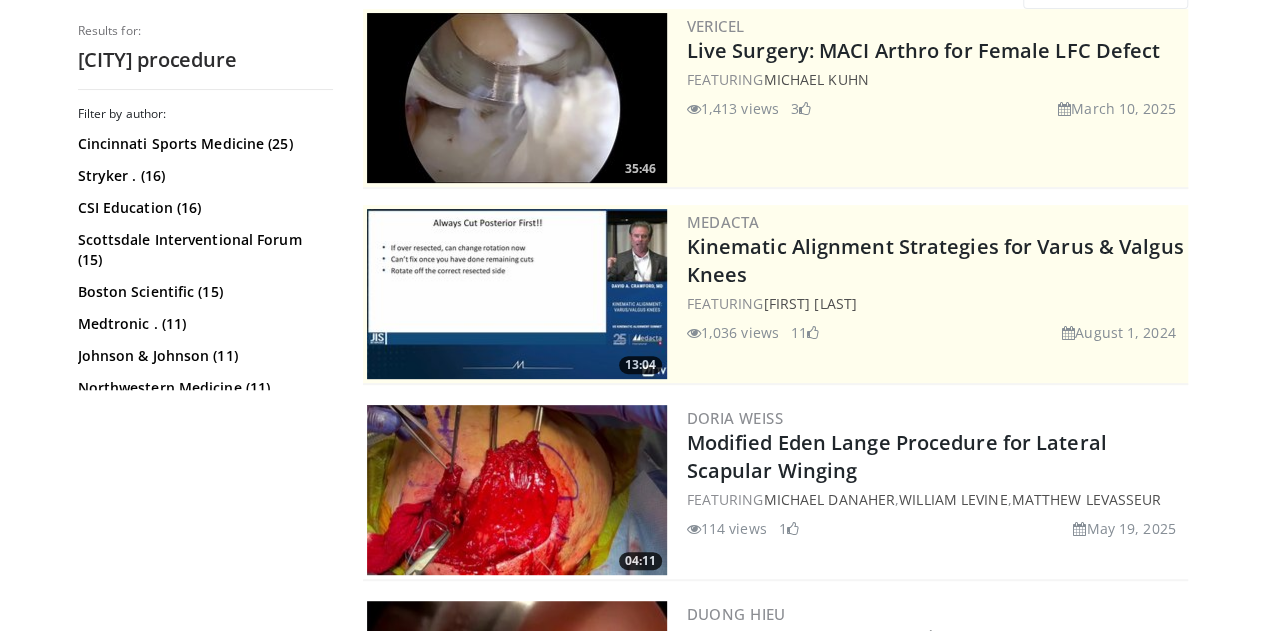 scroll, scrollTop: 0, scrollLeft: 0, axis: both 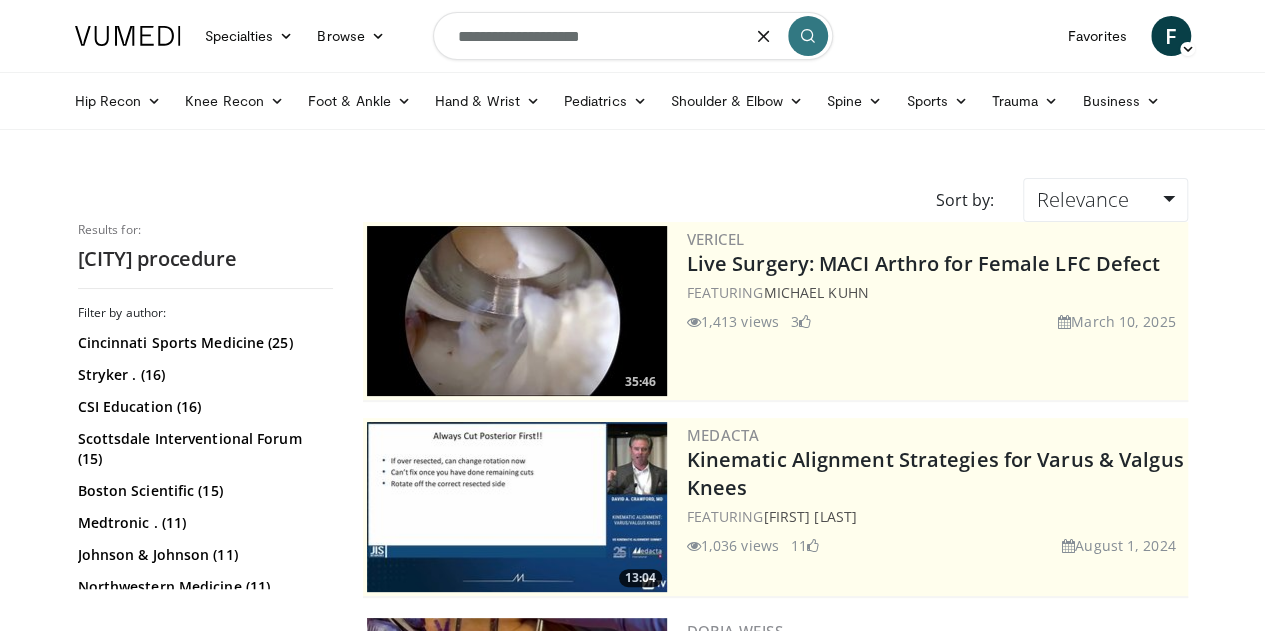 click on "**********" at bounding box center (633, 36) 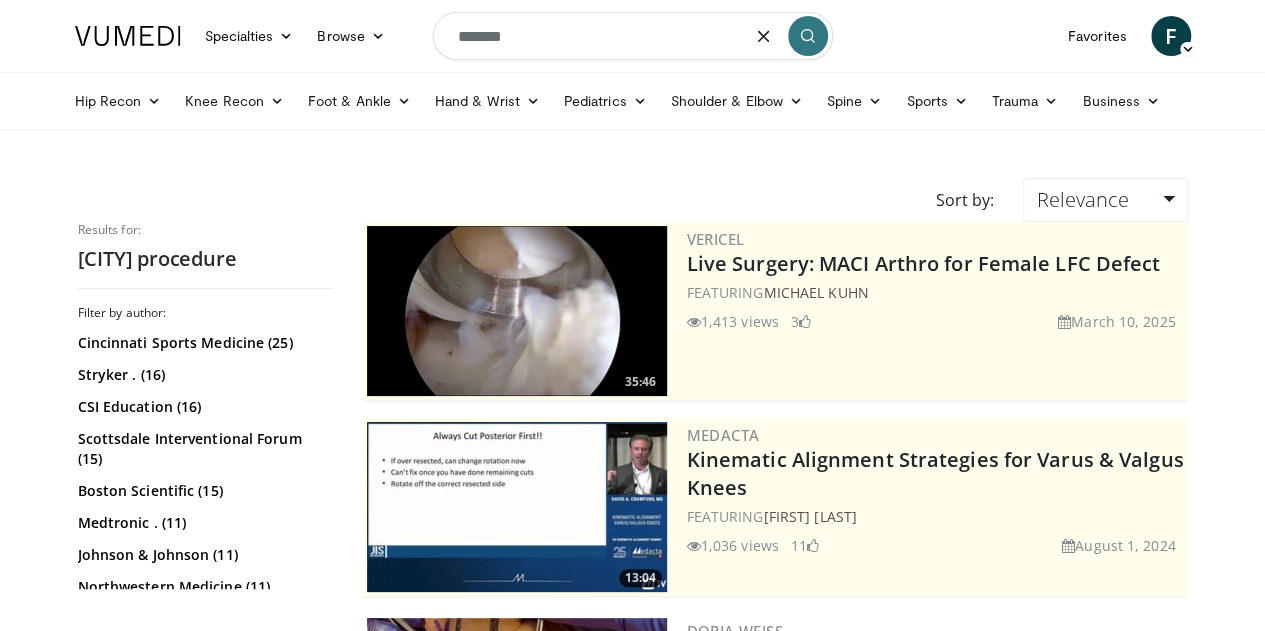 type on "********" 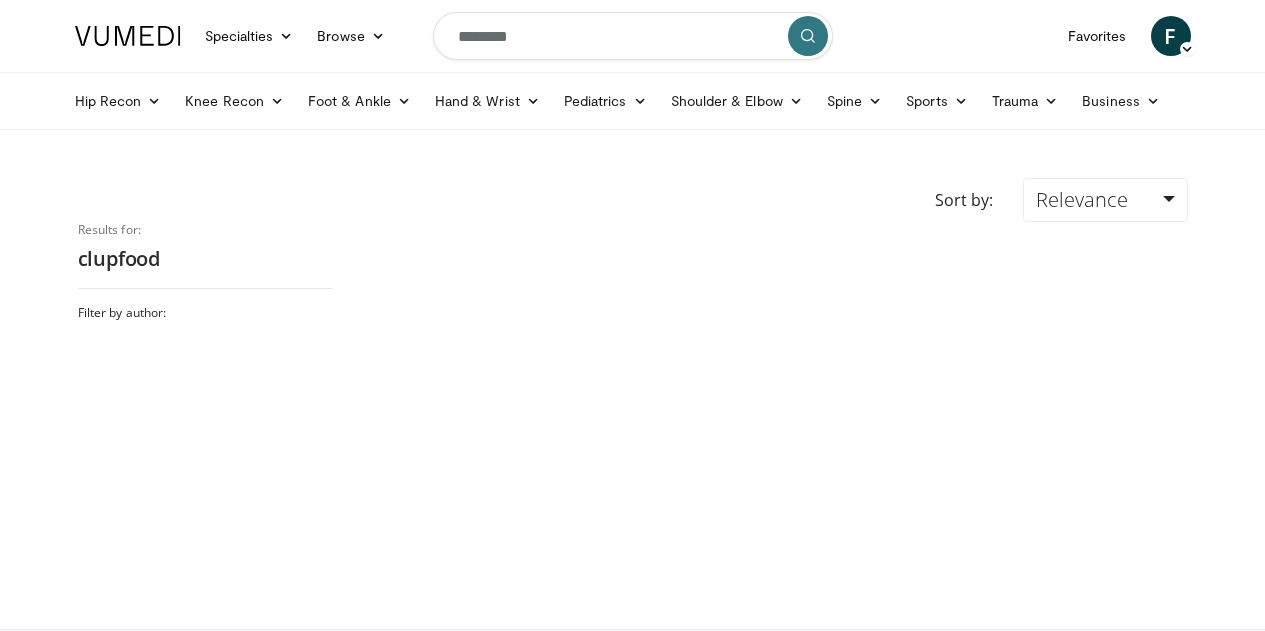 scroll, scrollTop: 0, scrollLeft: 0, axis: both 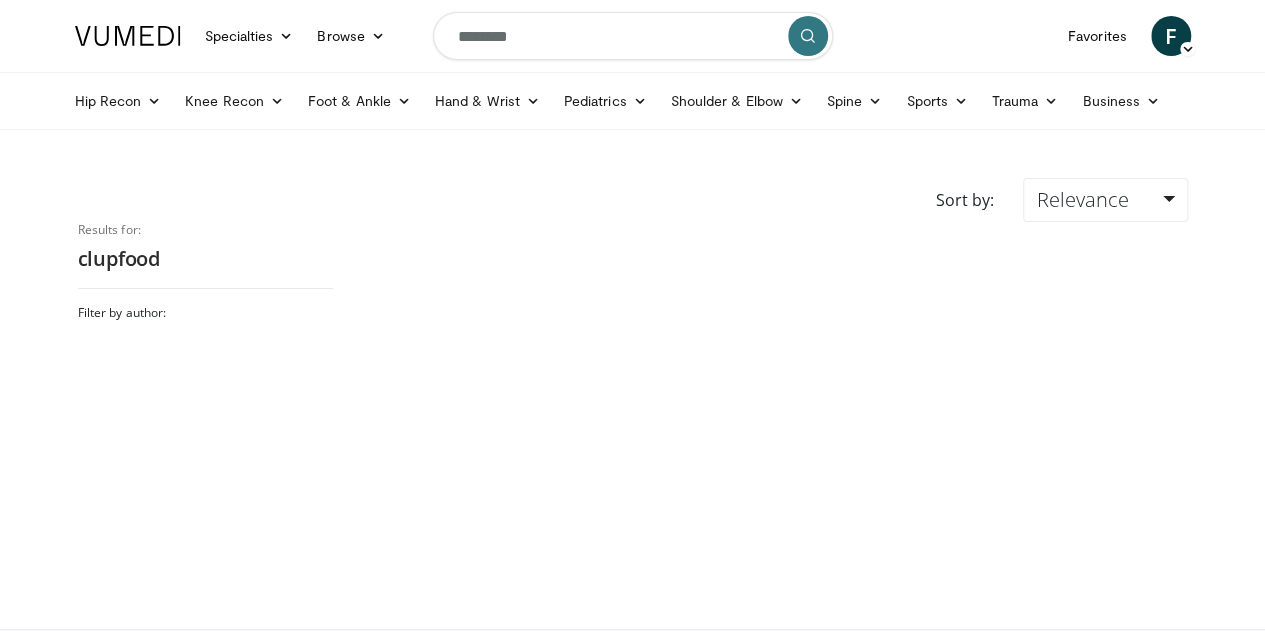 drag, startPoint x: 484, startPoint y: 39, endPoint x: 512, endPoint y: 44, distance: 28.442924 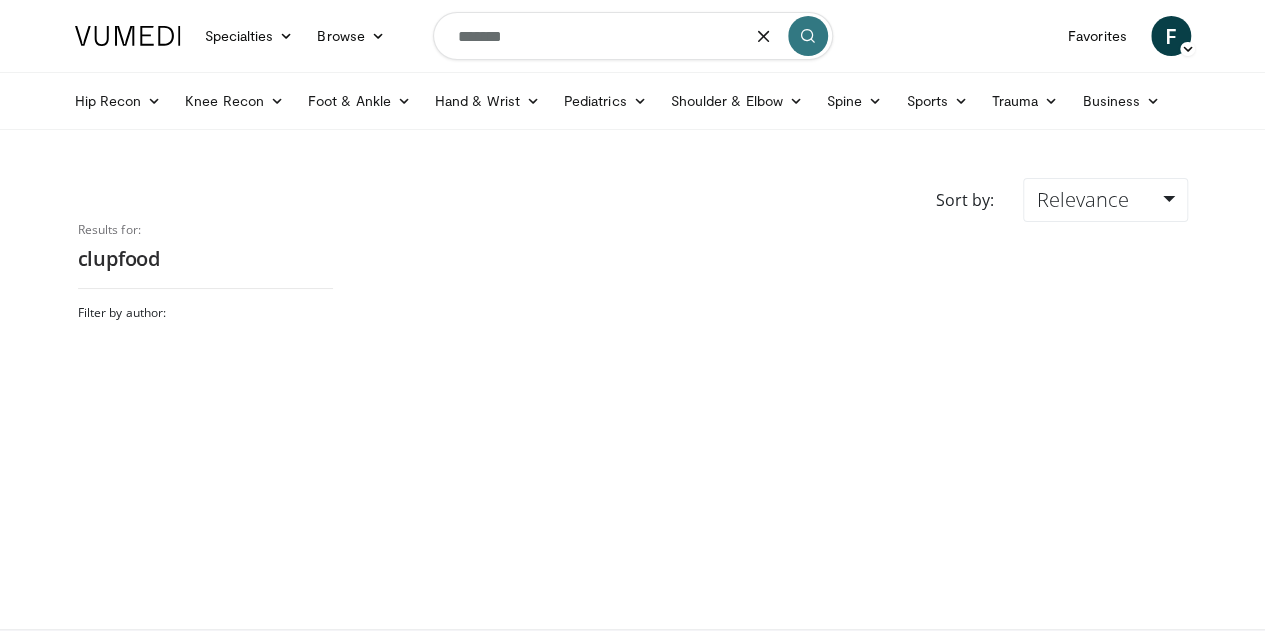 type on "********" 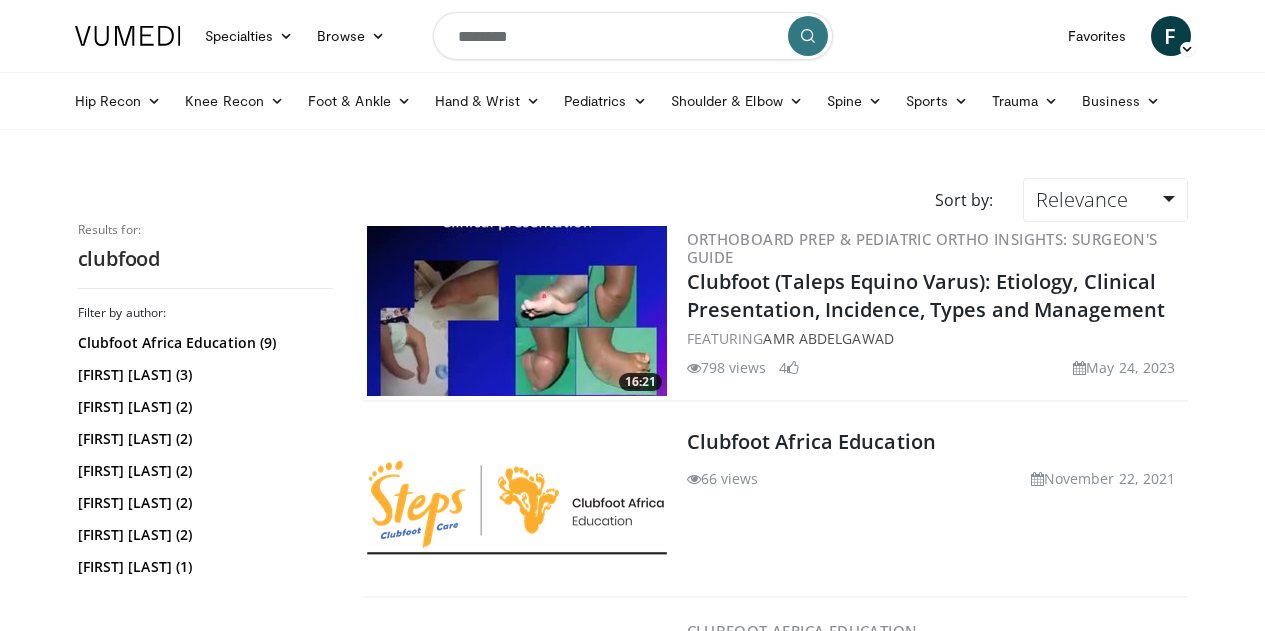 scroll, scrollTop: 0, scrollLeft: 0, axis: both 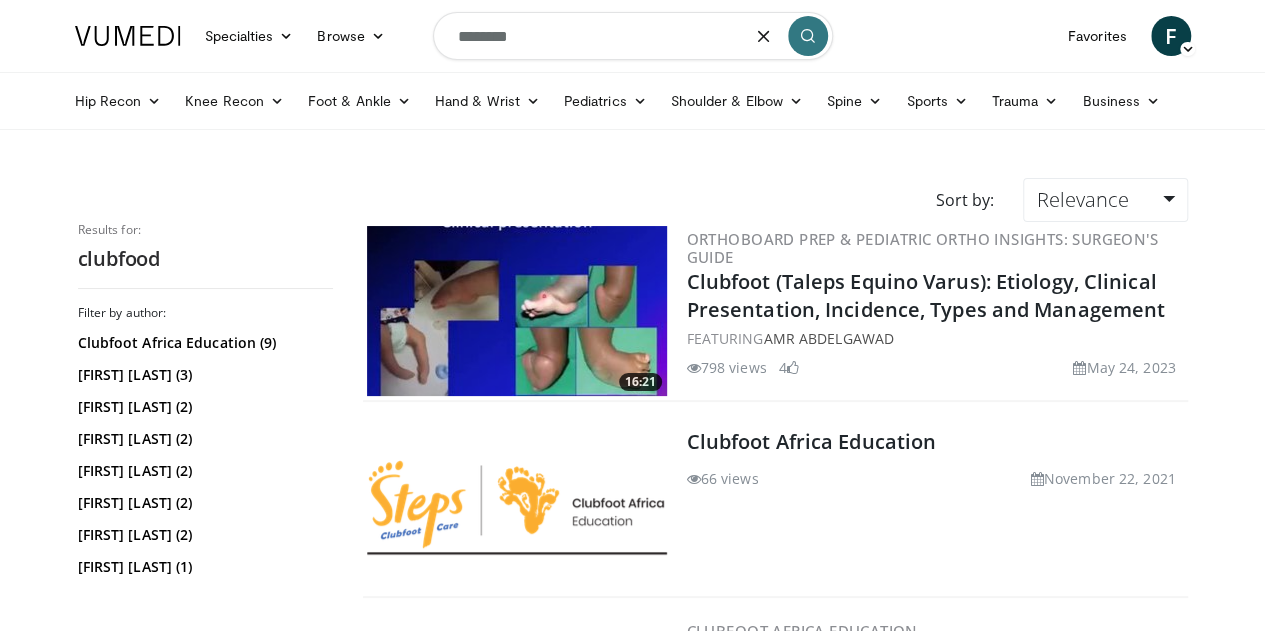 click on "********" at bounding box center (633, 36) 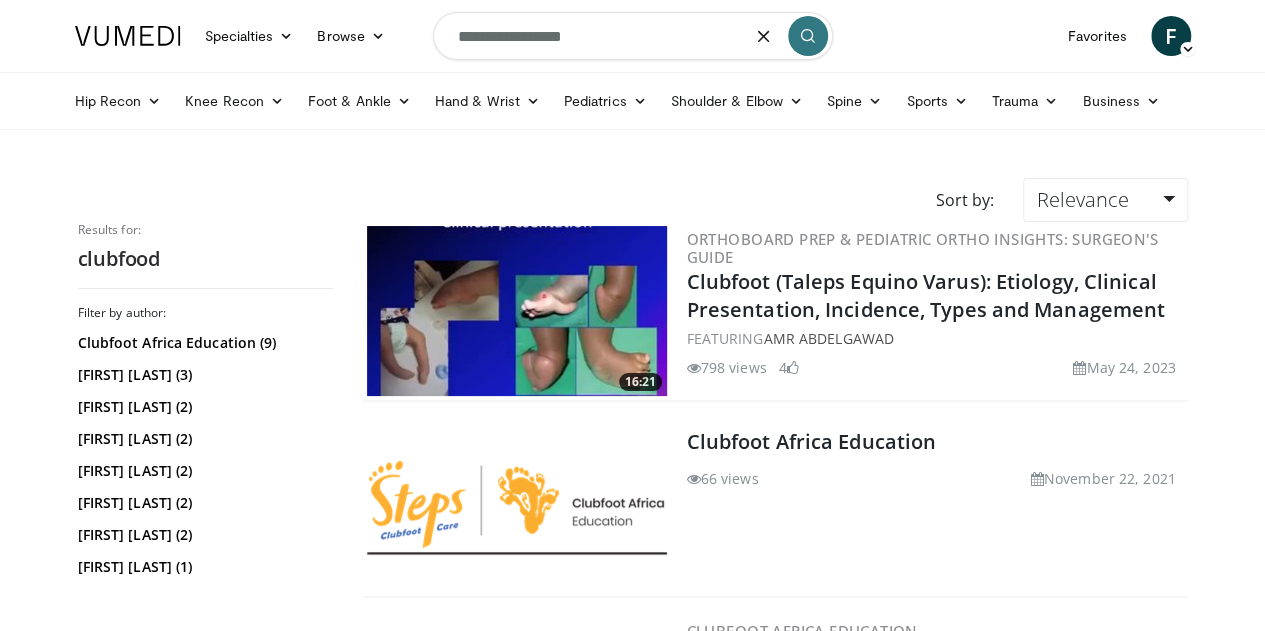 type on "**********" 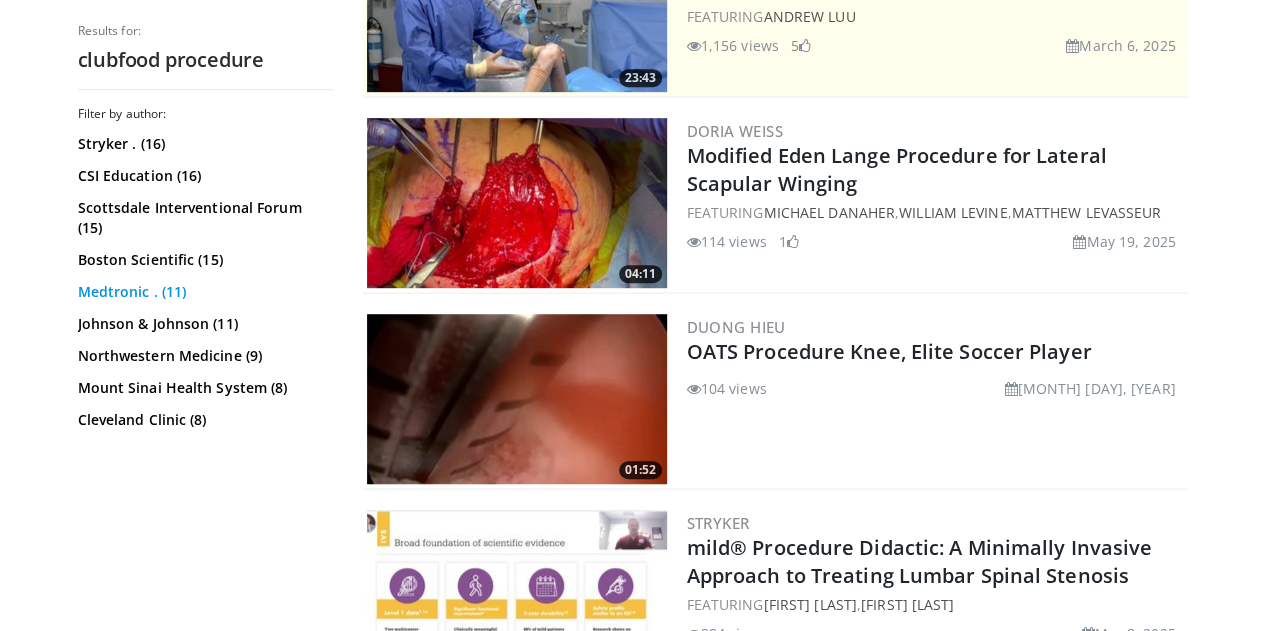 scroll, scrollTop: 0, scrollLeft: 0, axis: both 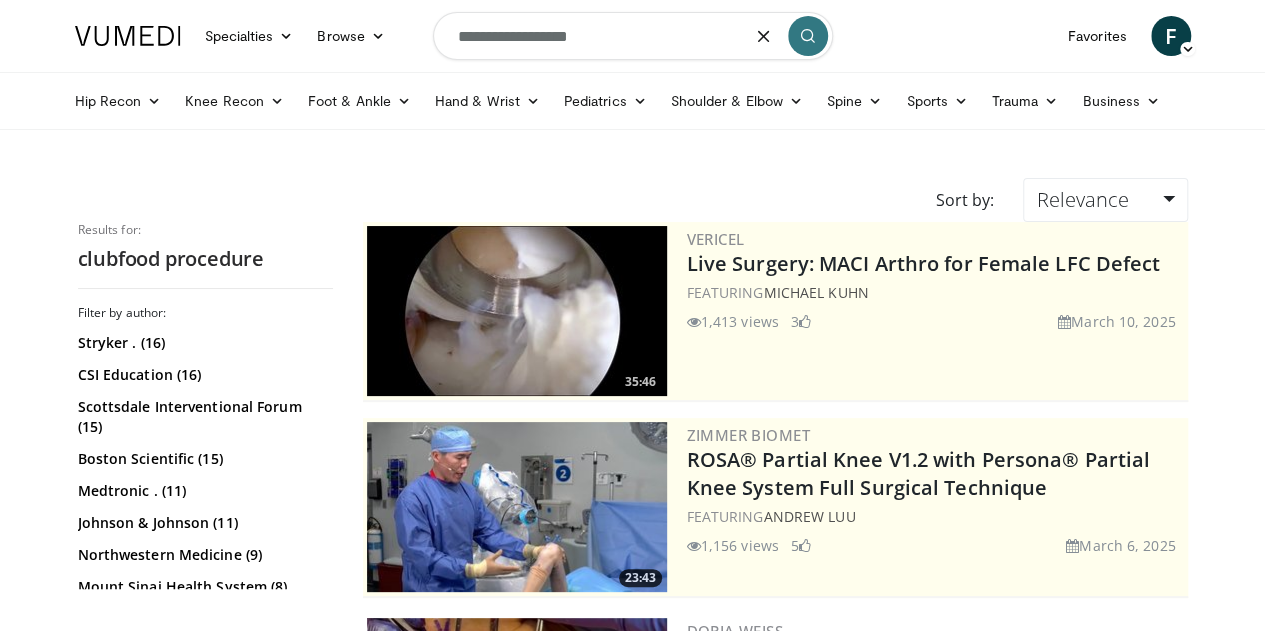drag, startPoint x: 605, startPoint y: 43, endPoint x: 526, endPoint y: 50, distance: 79.30952 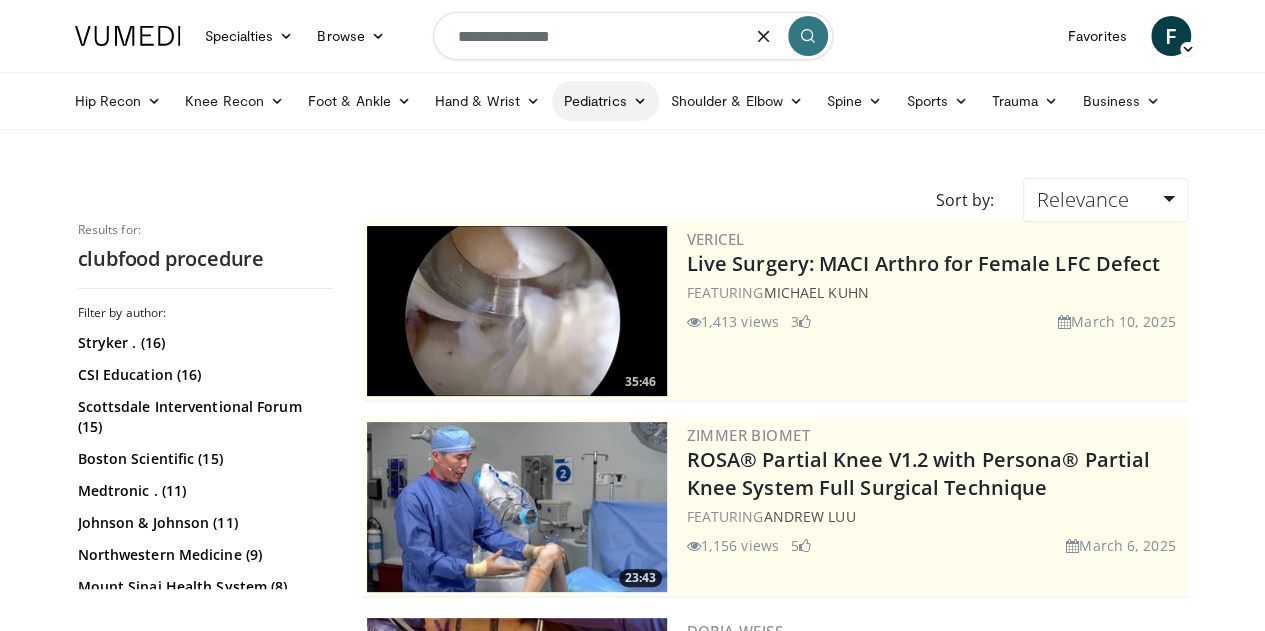 type on "**********" 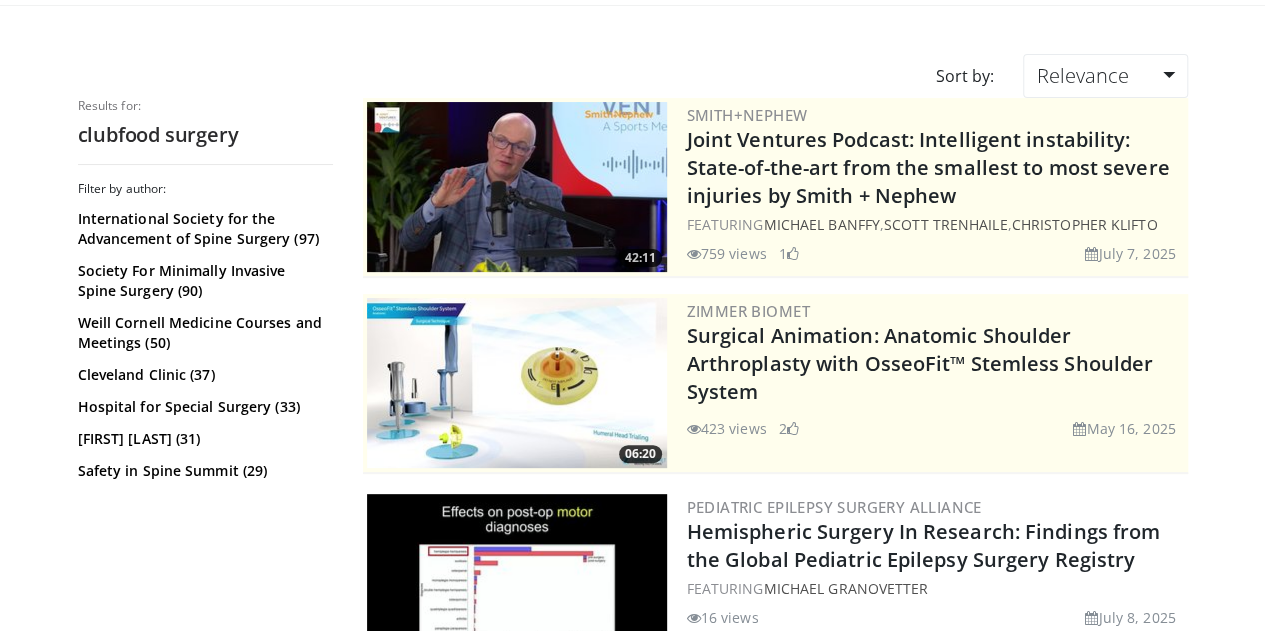 scroll, scrollTop: 0, scrollLeft: 0, axis: both 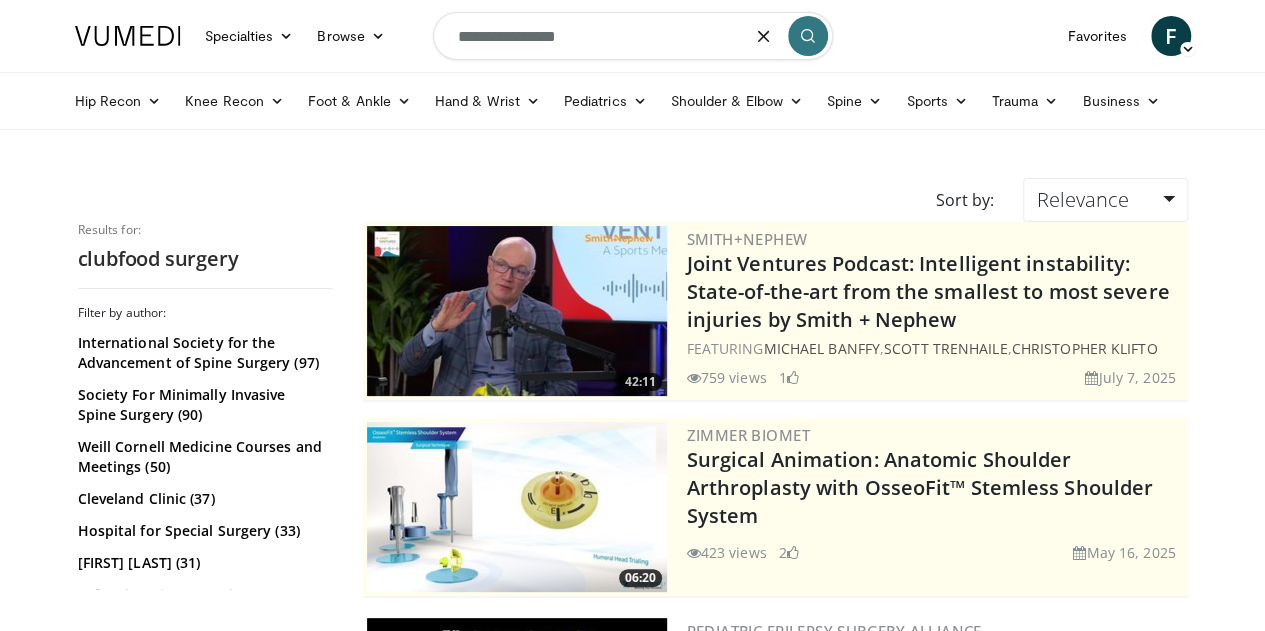 drag, startPoint x: 522, startPoint y: 33, endPoint x: 438, endPoint y: 45, distance: 84.85281 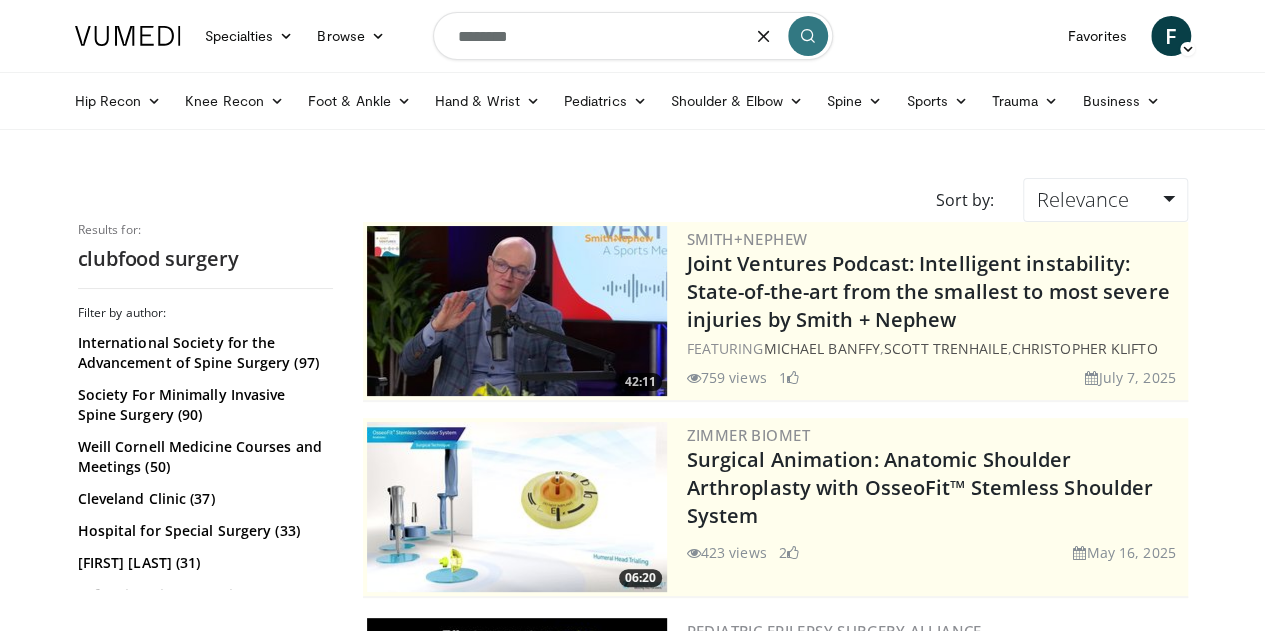 type on "*******" 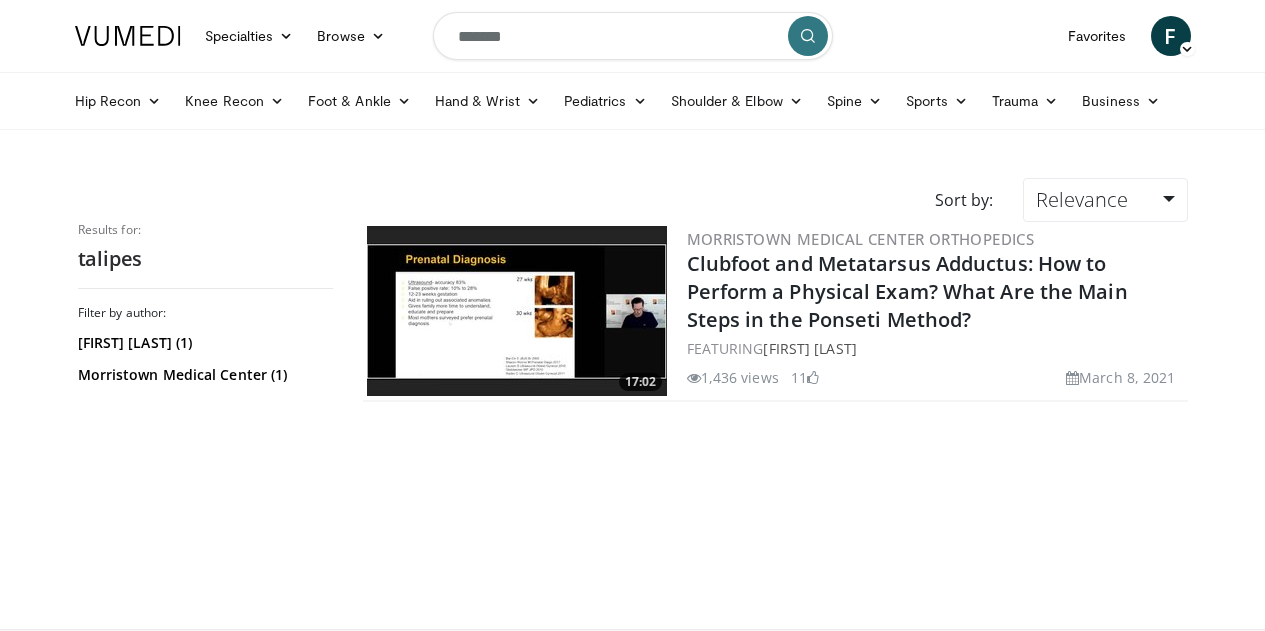 scroll, scrollTop: 0, scrollLeft: 0, axis: both 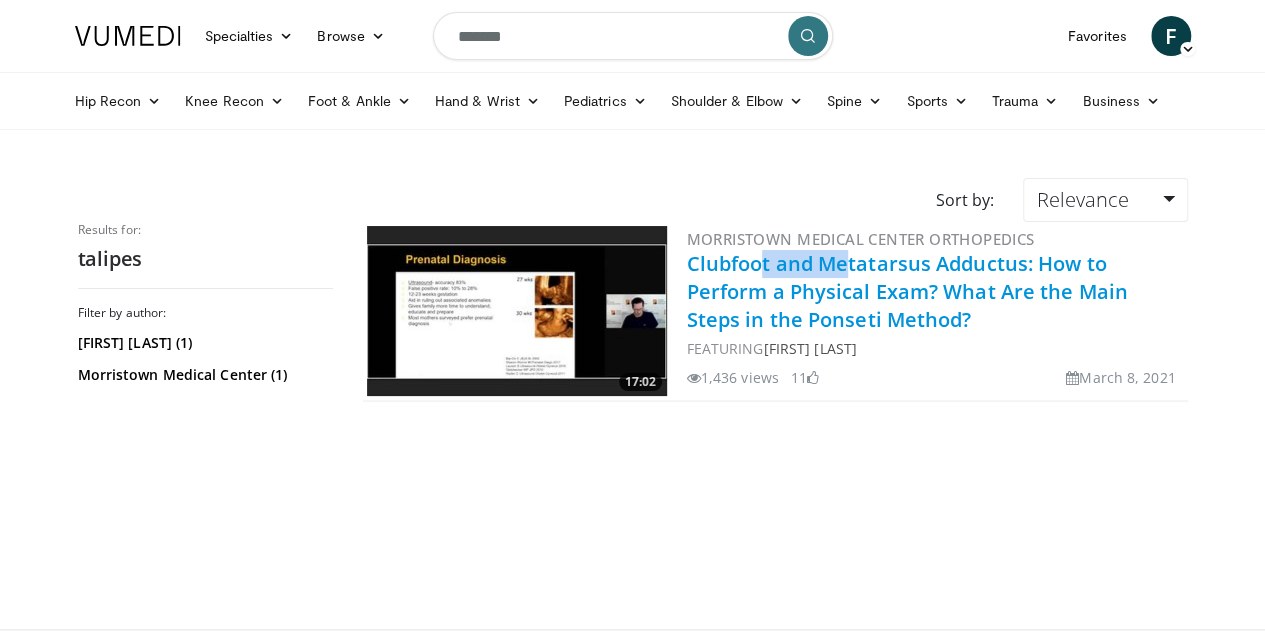 drag, startPoint x: 652, startPoint y: 262, endPoint x: 744, endPoint y: 261, distance: 92.00543 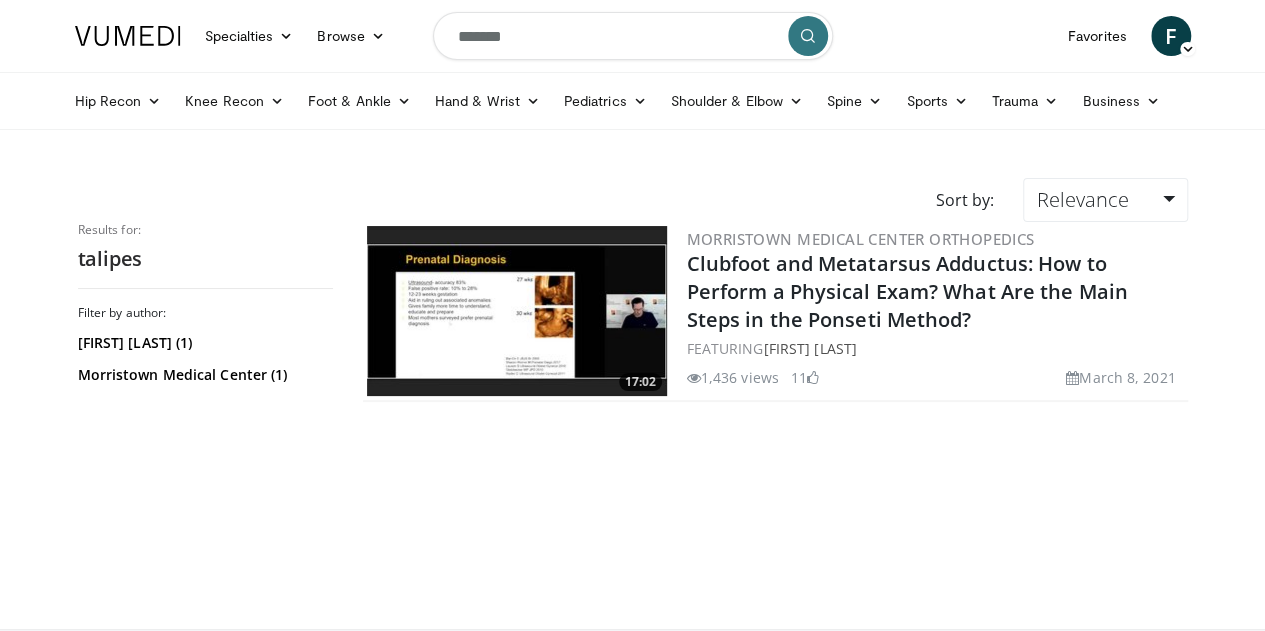 click on "*******" at bounding box center (633, 36) 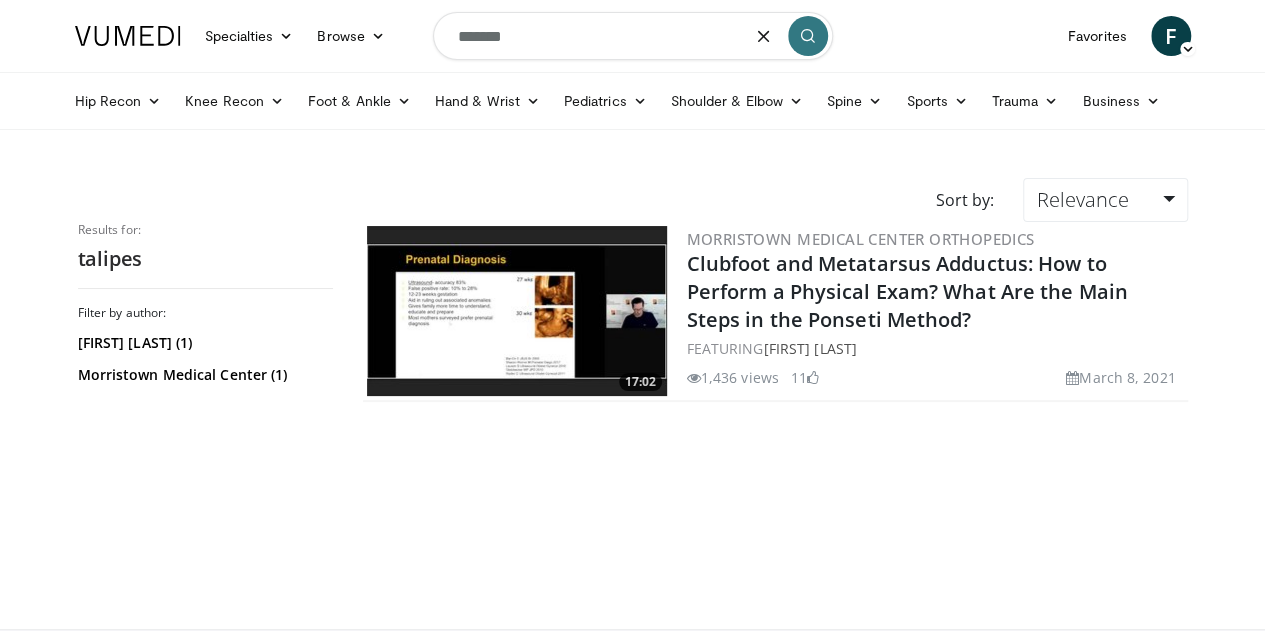 click on "*******" at bounding box center (633, 36) 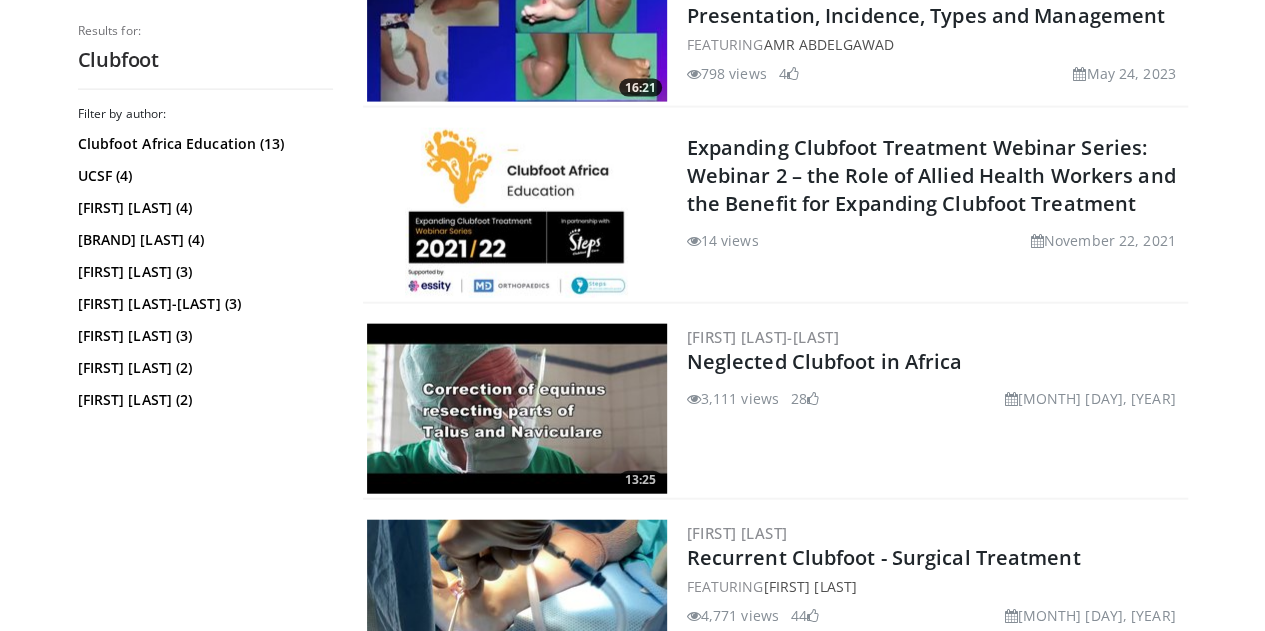 scroll, scrollTop: 2200, scrollLeft: 0, axis: vertical 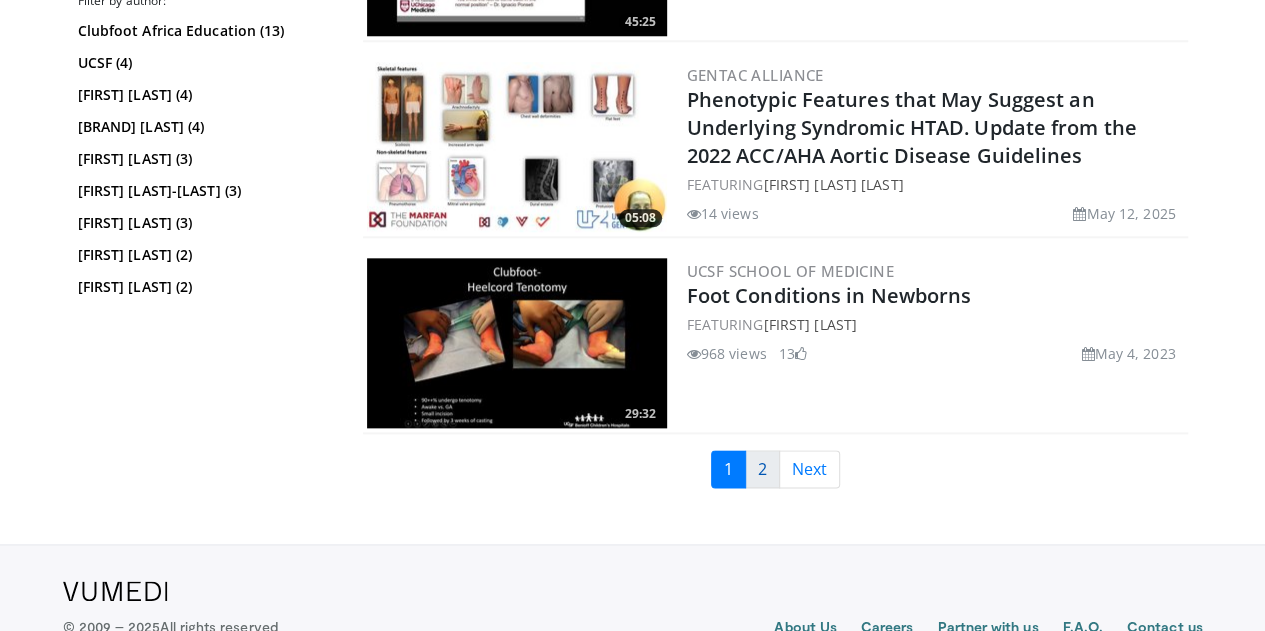 click on "2" at bounding box center [762, 469] 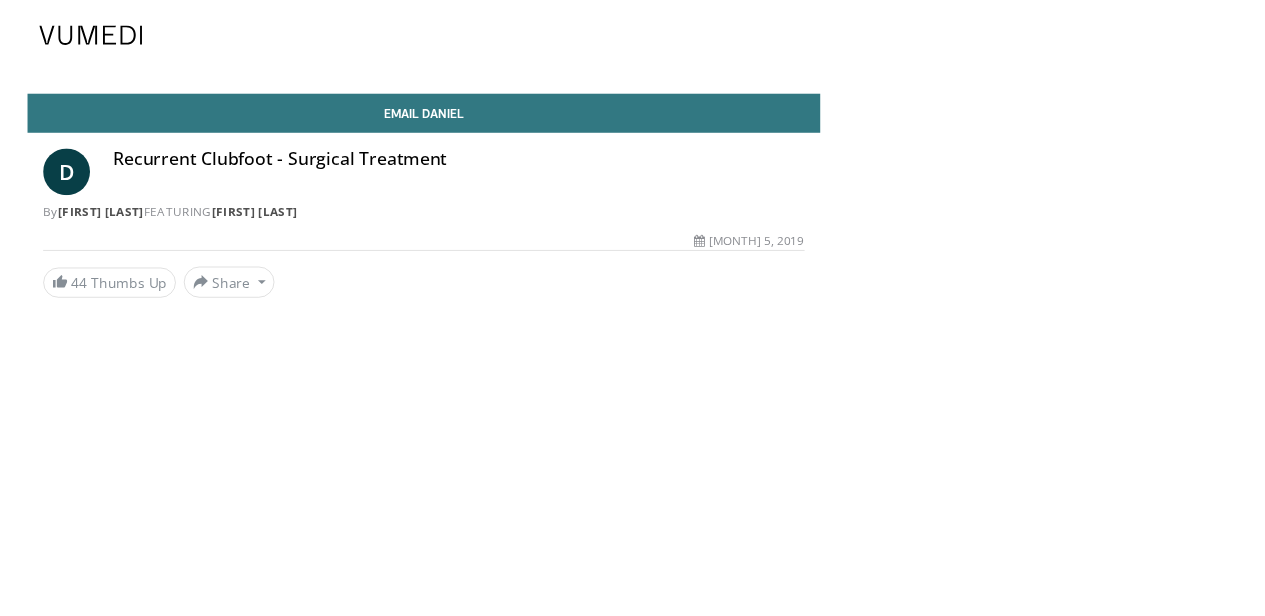 scroll, scrollTop: 0, scrollLeft: 0, axis: both 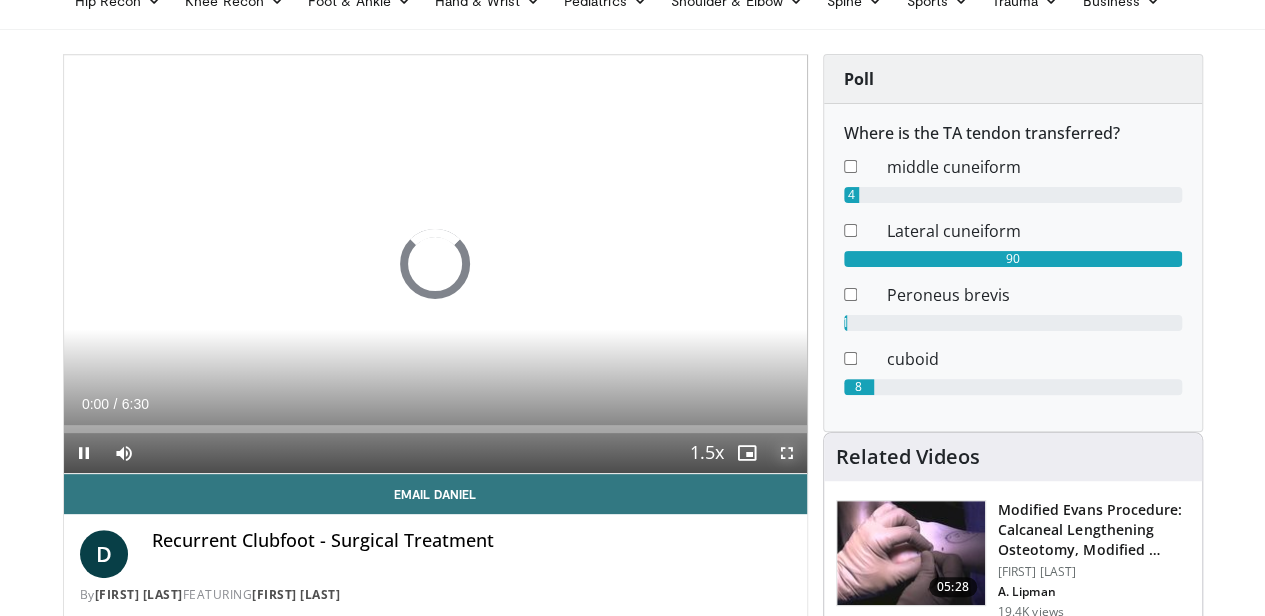 click at bounding box center [787, 453] 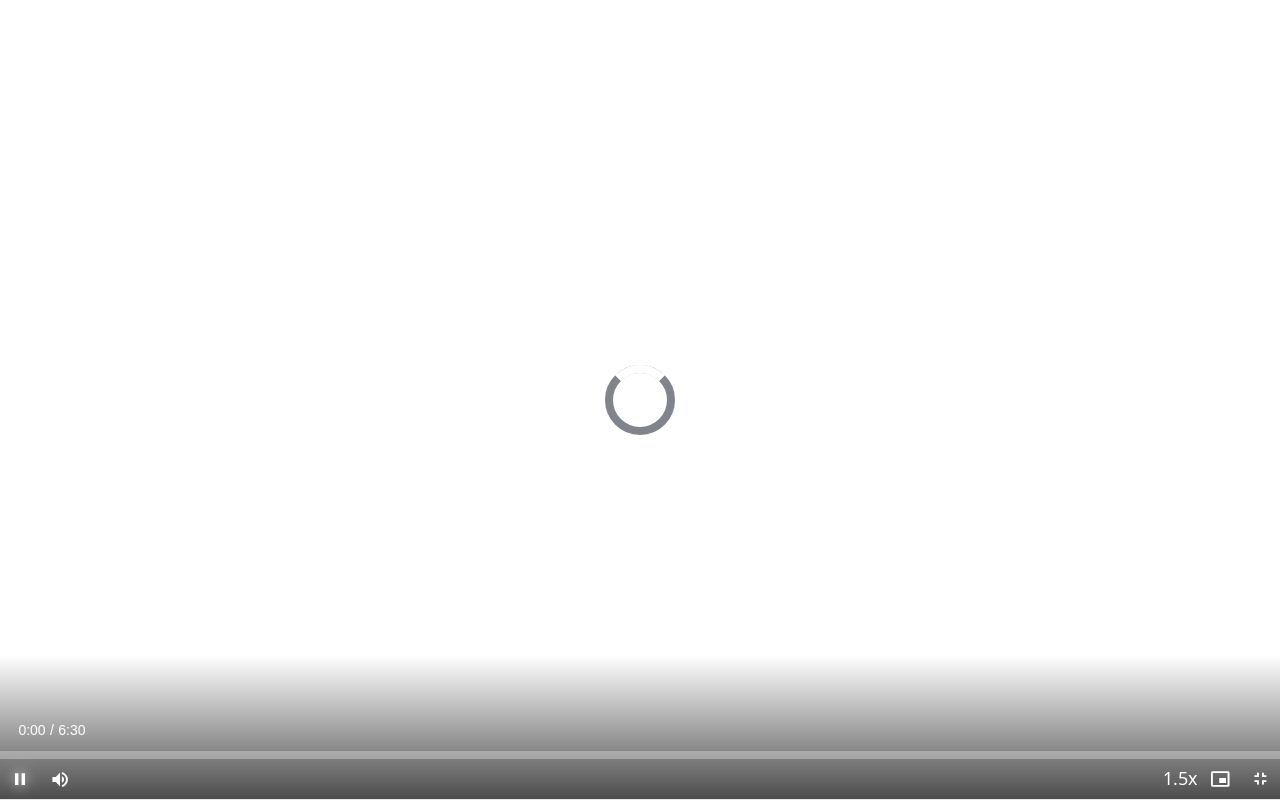 click at bounding box center (20, 779) 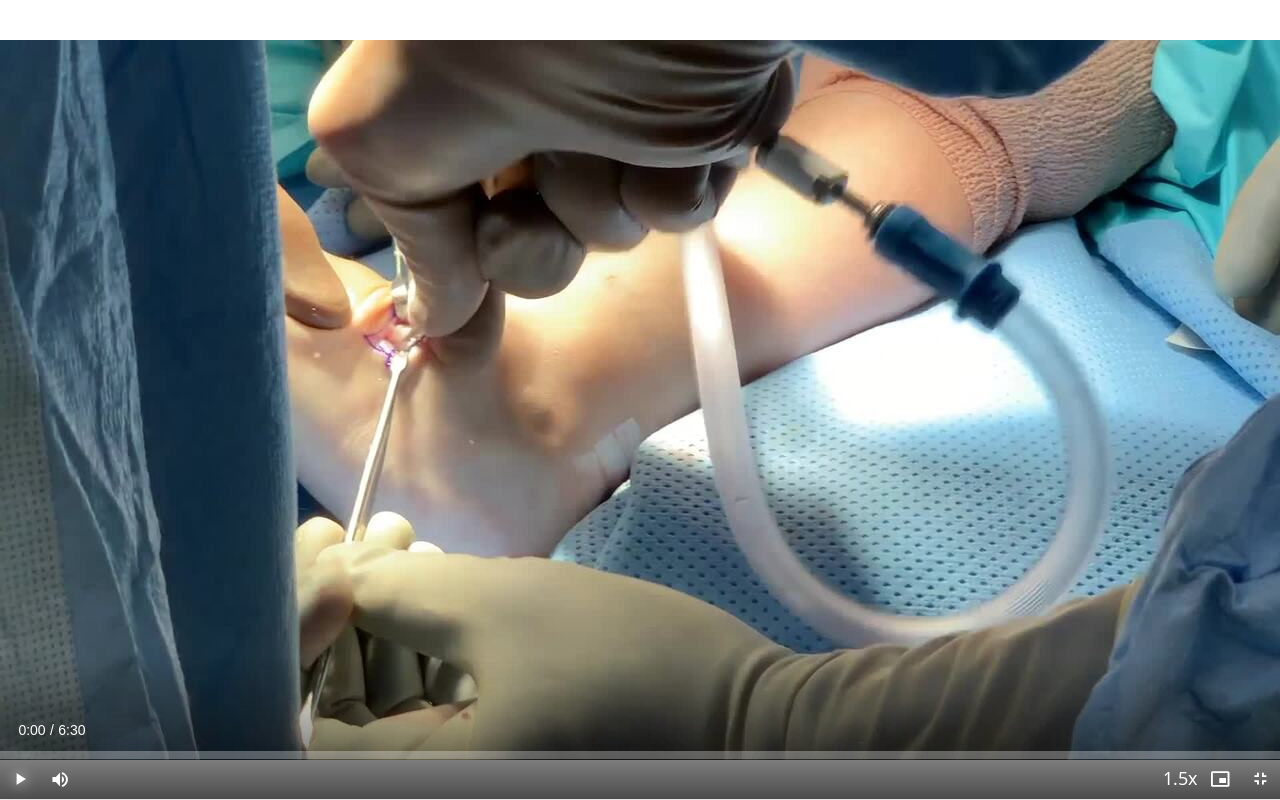 click at bounding box center [20, 779] 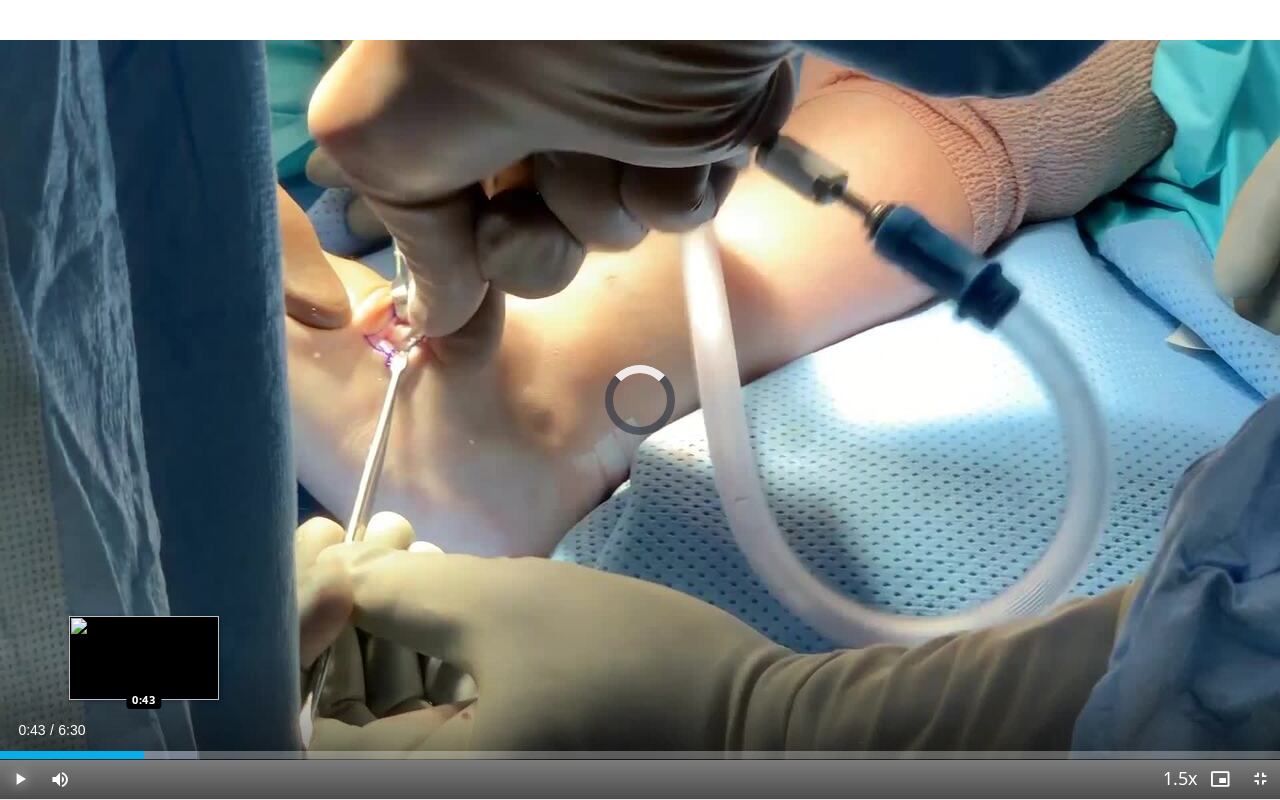 click on "Loaded :  15.38% 0:35 0:43" at bounding box center [640, 749] 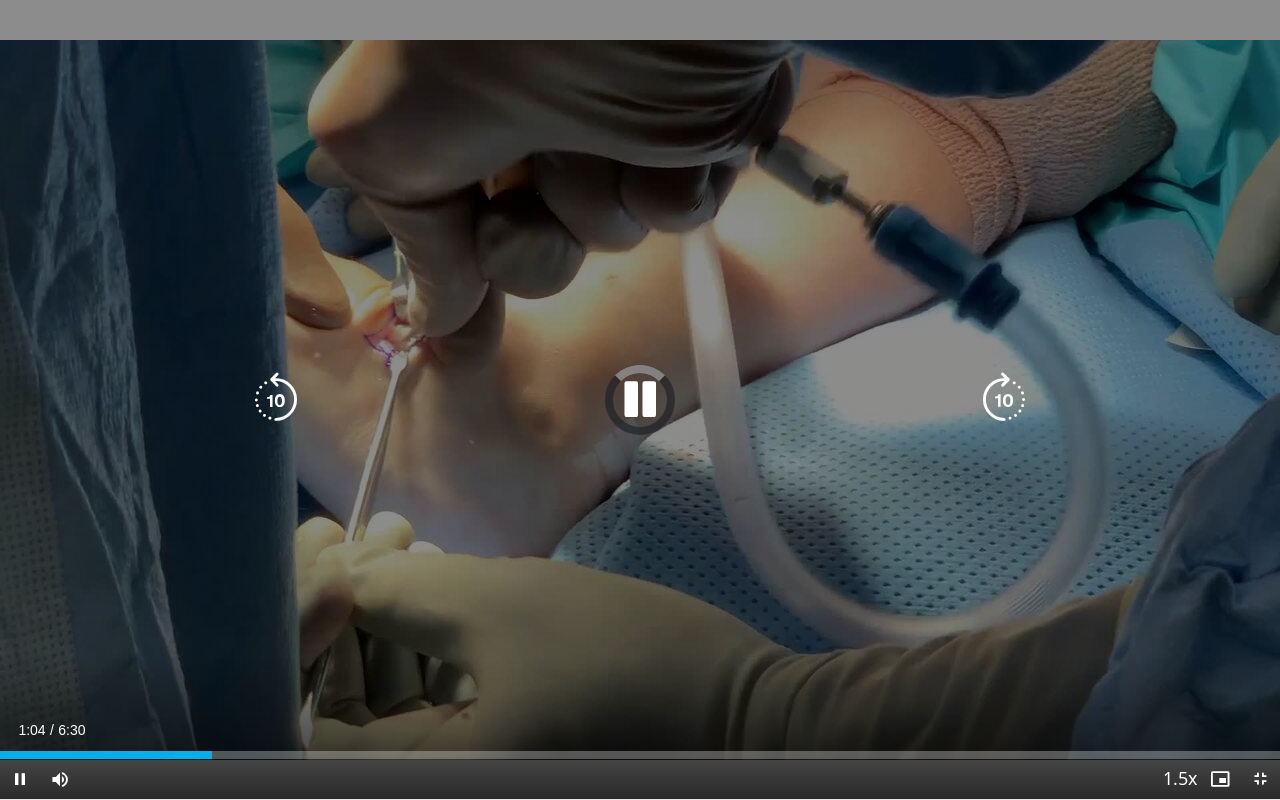 click at bounding box center [640, 400] 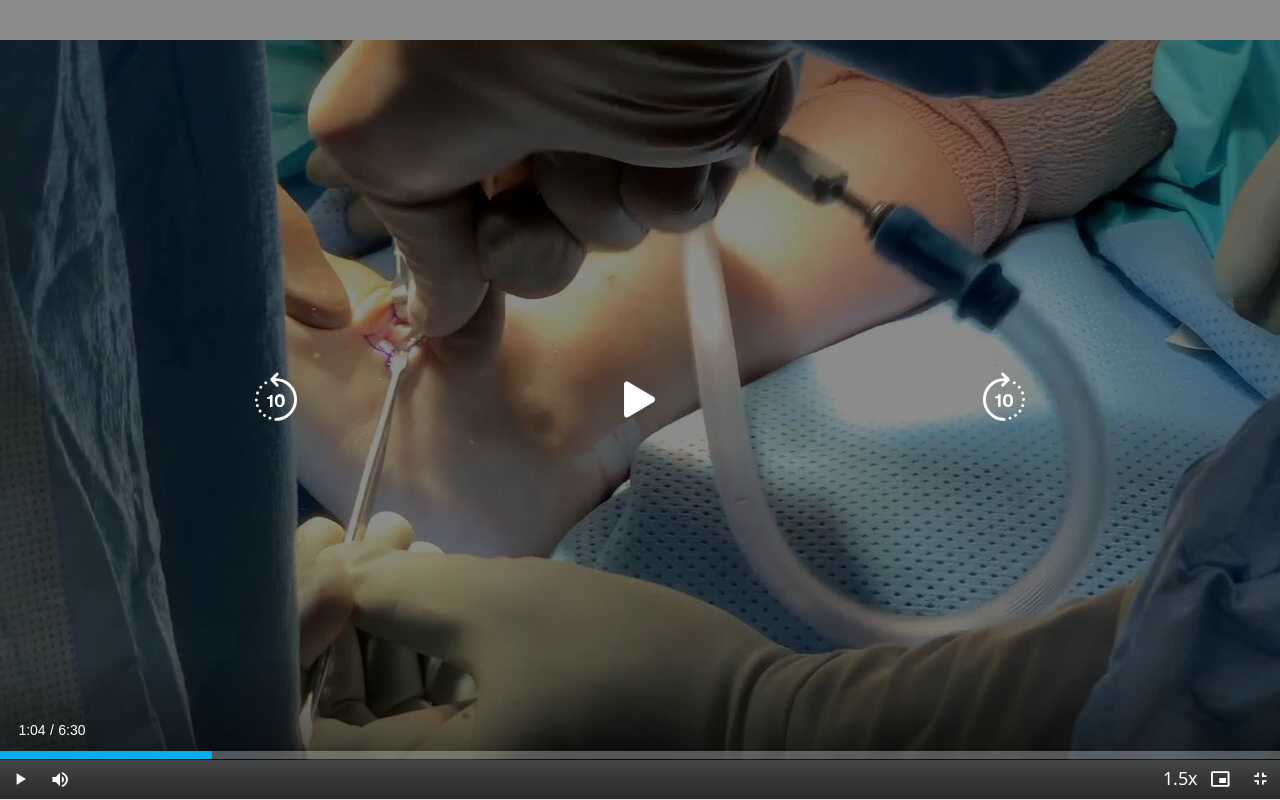 click at bounding box center [640, 400] 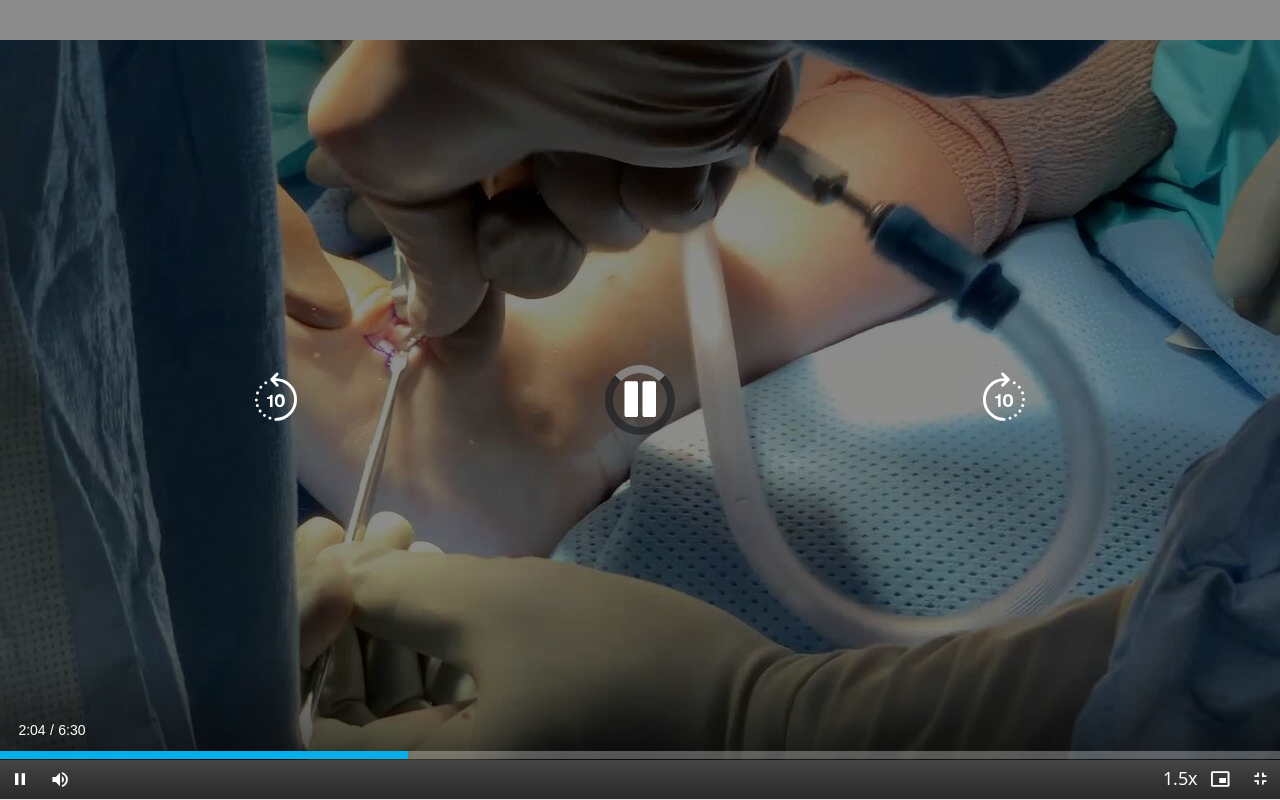 click at bounding box center [640, 400] 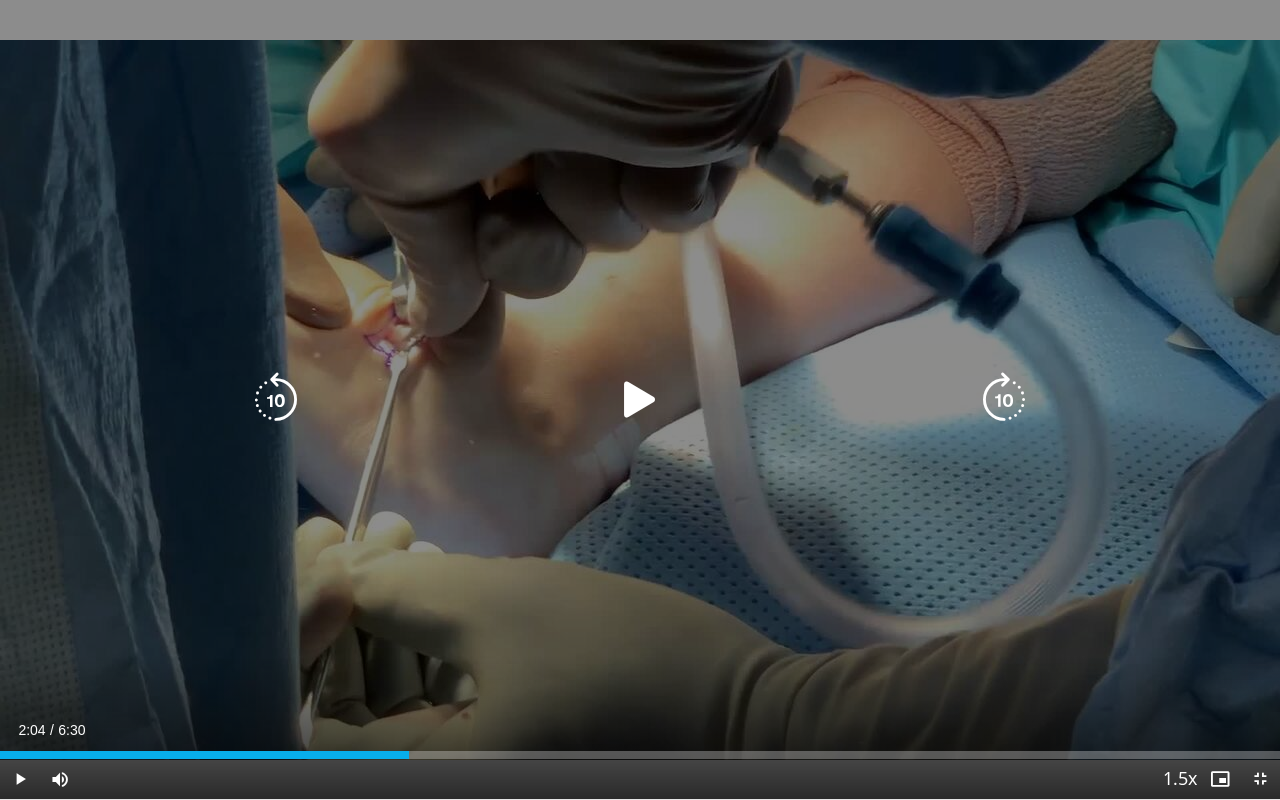 click at bounding box center [276, 400] 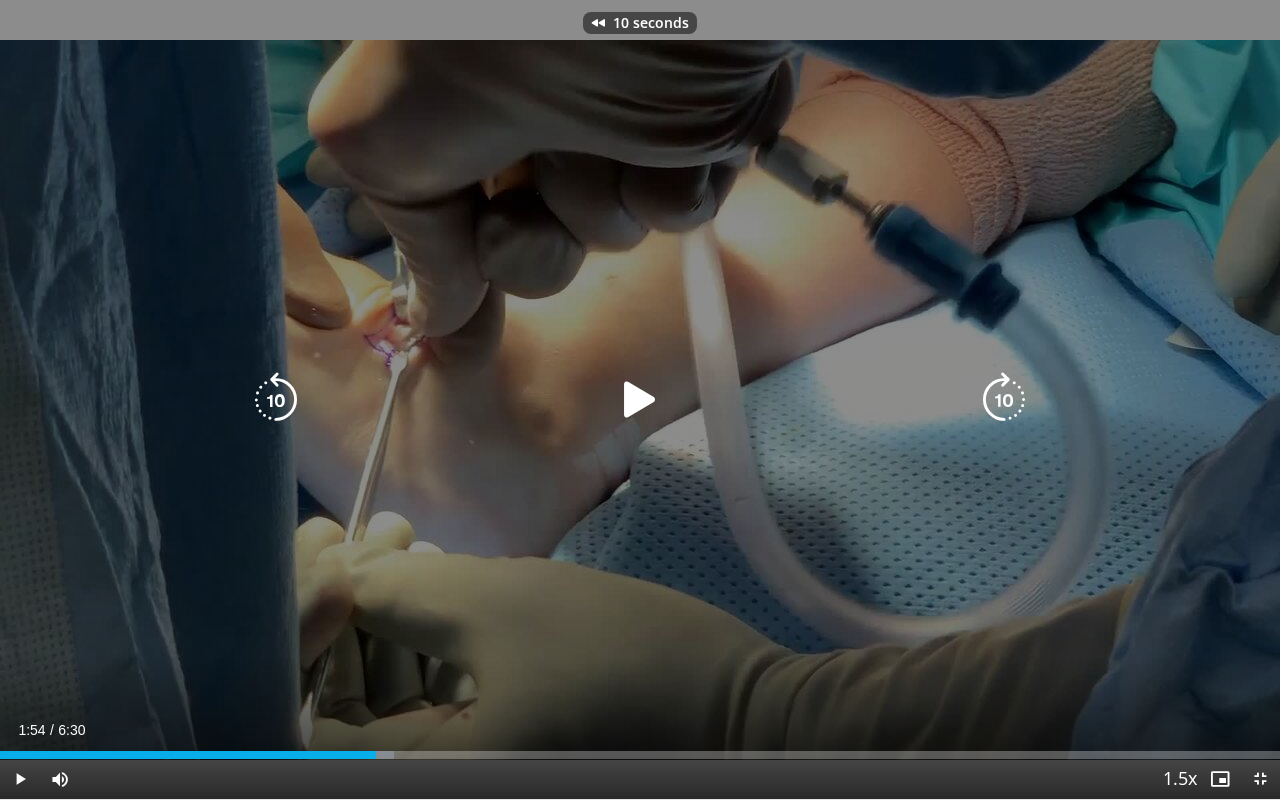 click at bounding box center (640, 400) 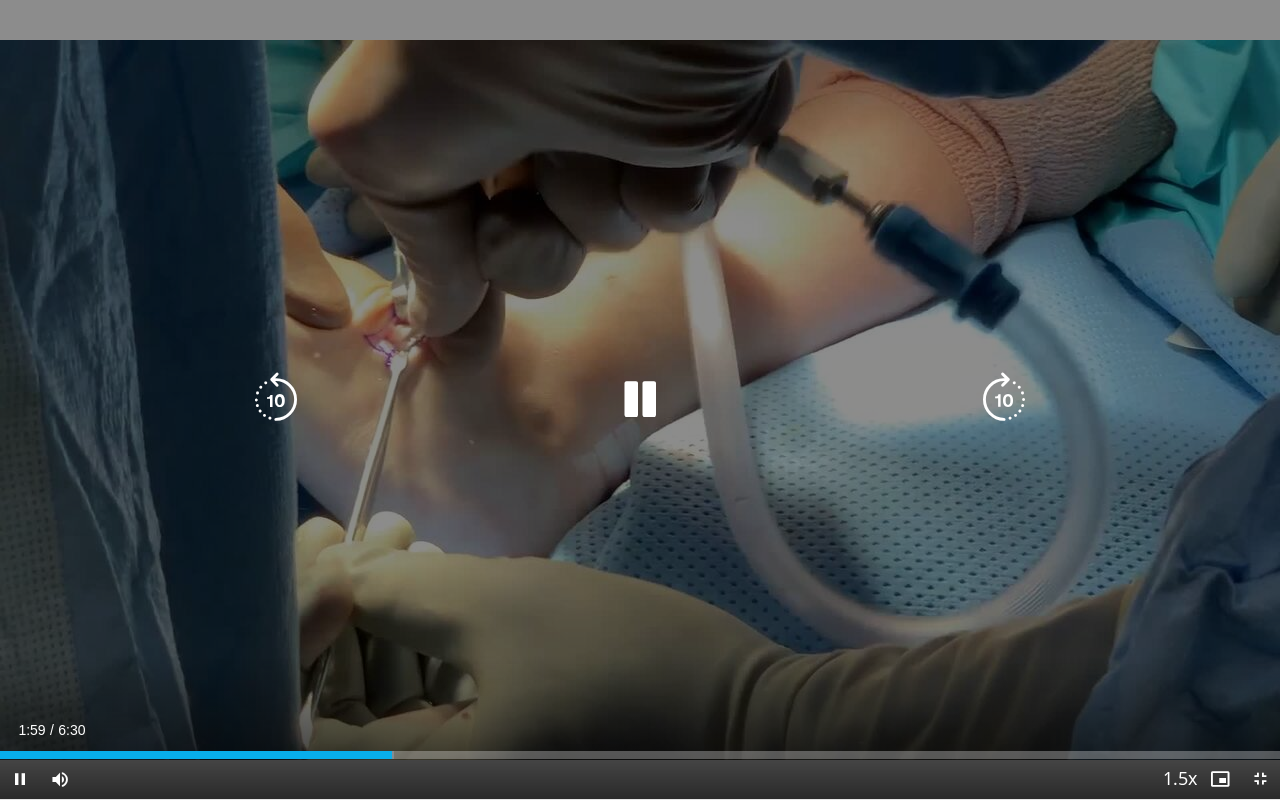 click on "10 seconds
Tap to unmute" at bounding box center [640, 399] 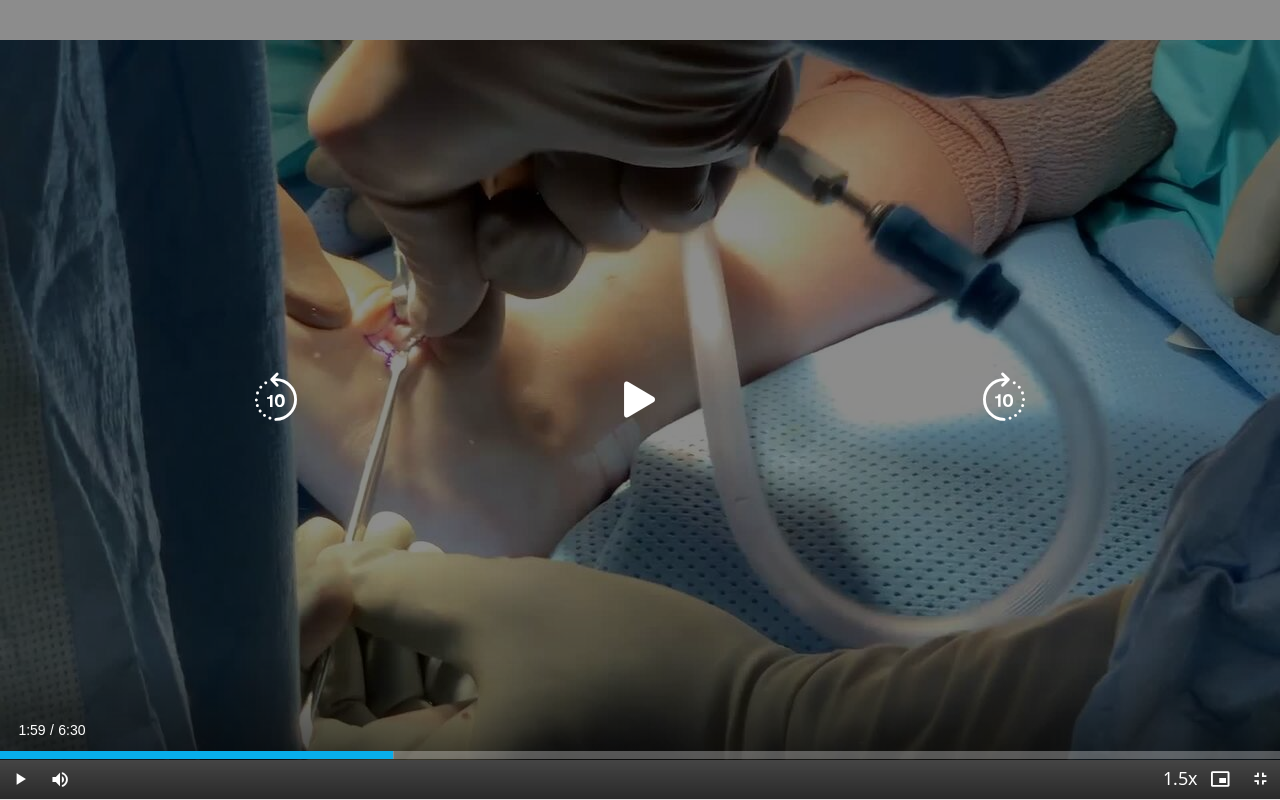click on "10 seconds
Tap to unmute" at bounding box center (640, 399) 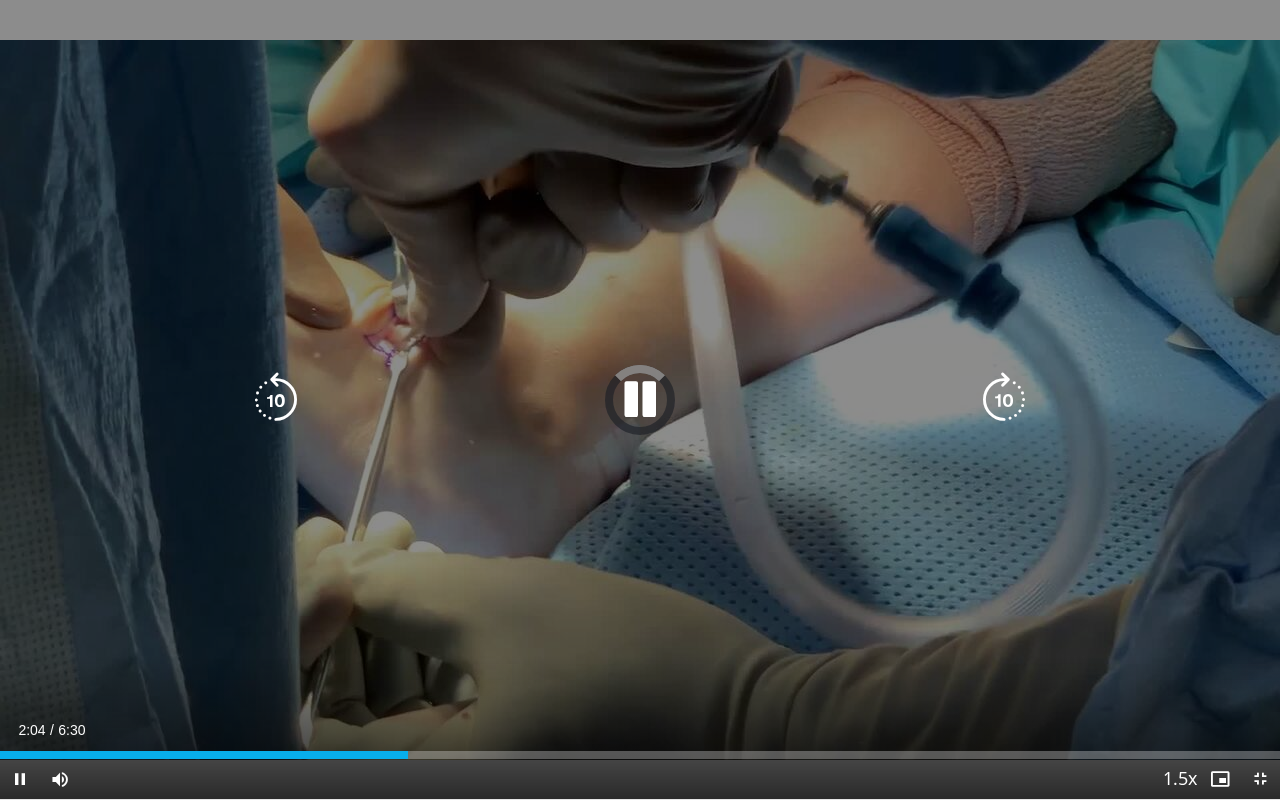 click at bounding box center [276, 400] 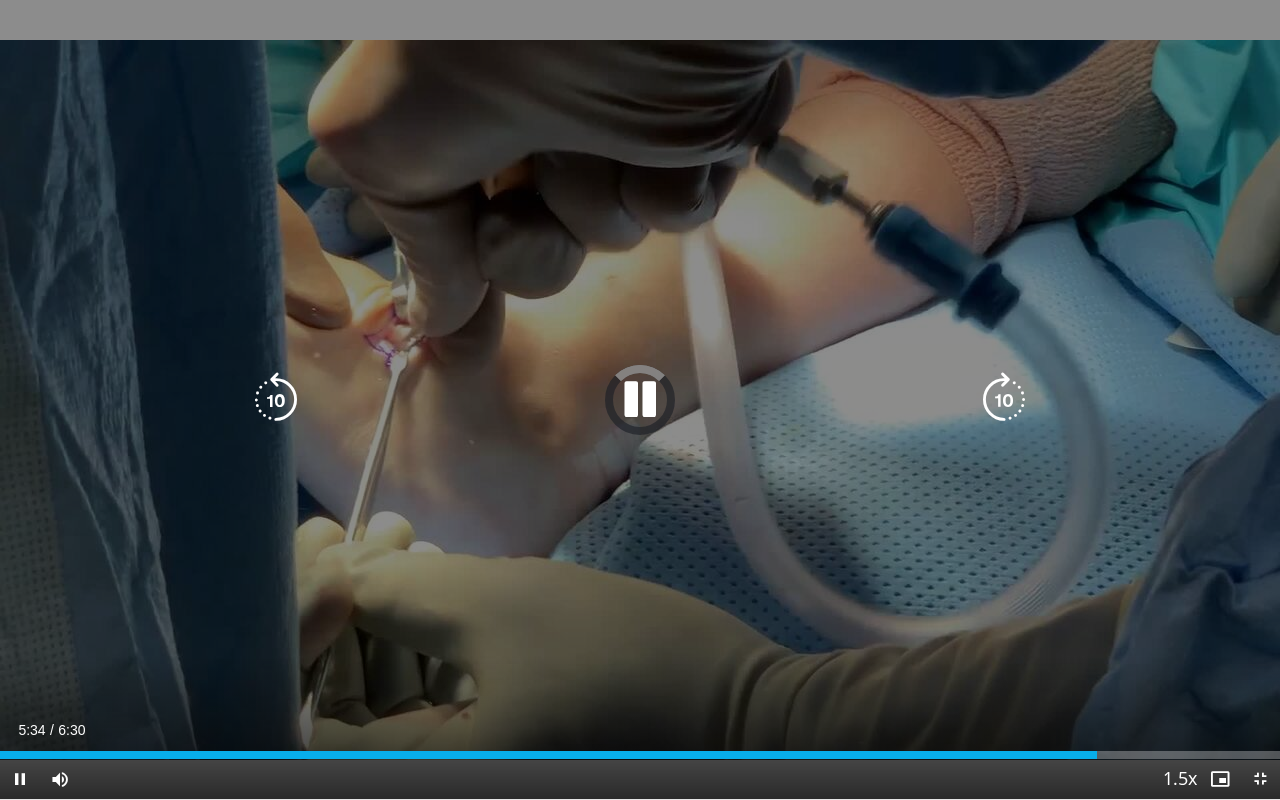 click at bounding box center [276, 400] 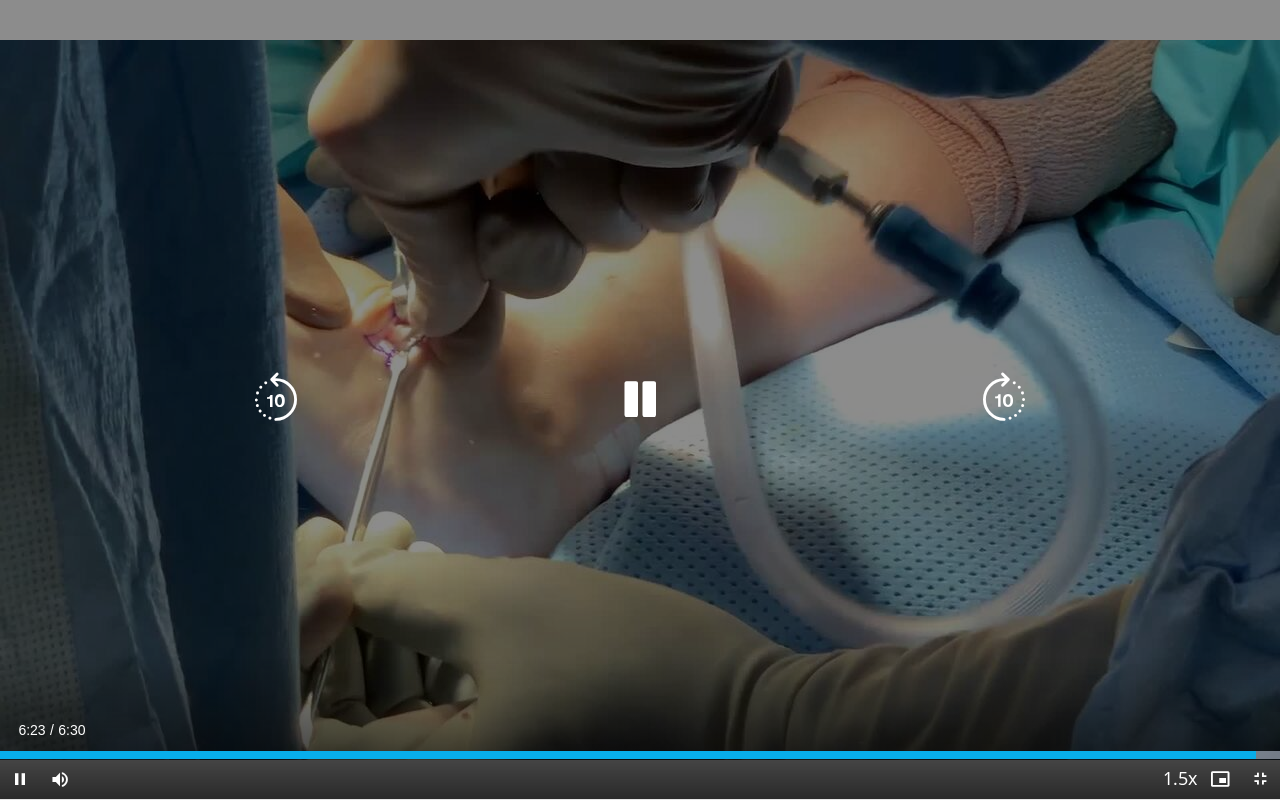drag, startPoint x: 654, startPoint y: 157, endPoint x: 957, endPoint y: 423, distance: 403.1935 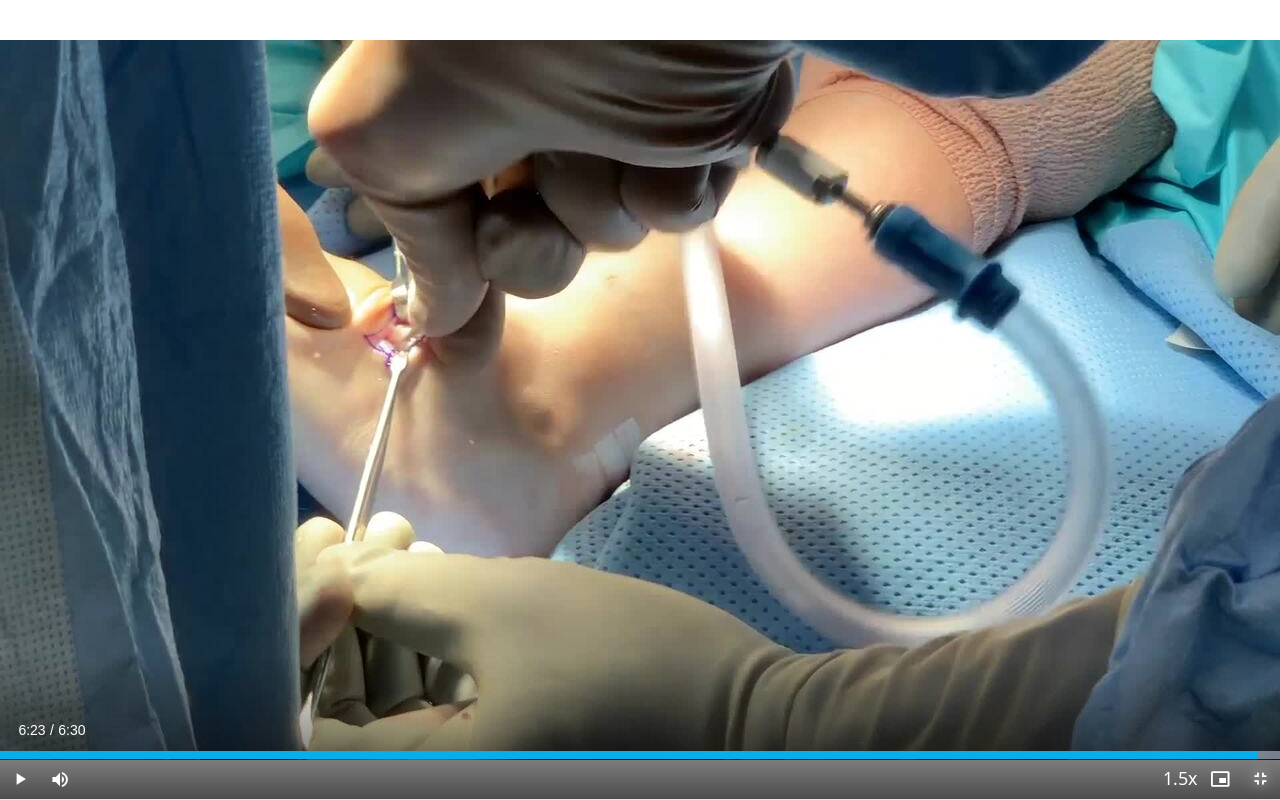 click at bounding box center [1260, 779] 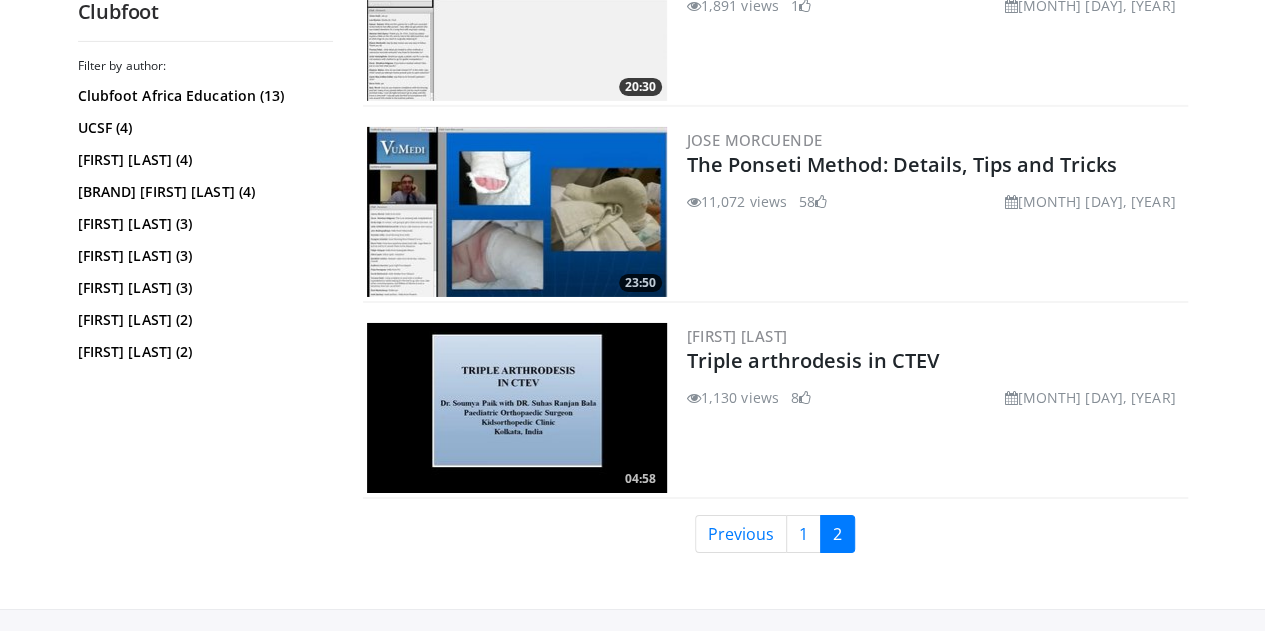 scroll, scrollTop: 3428, scrollLeft: 0, axis: vertical 